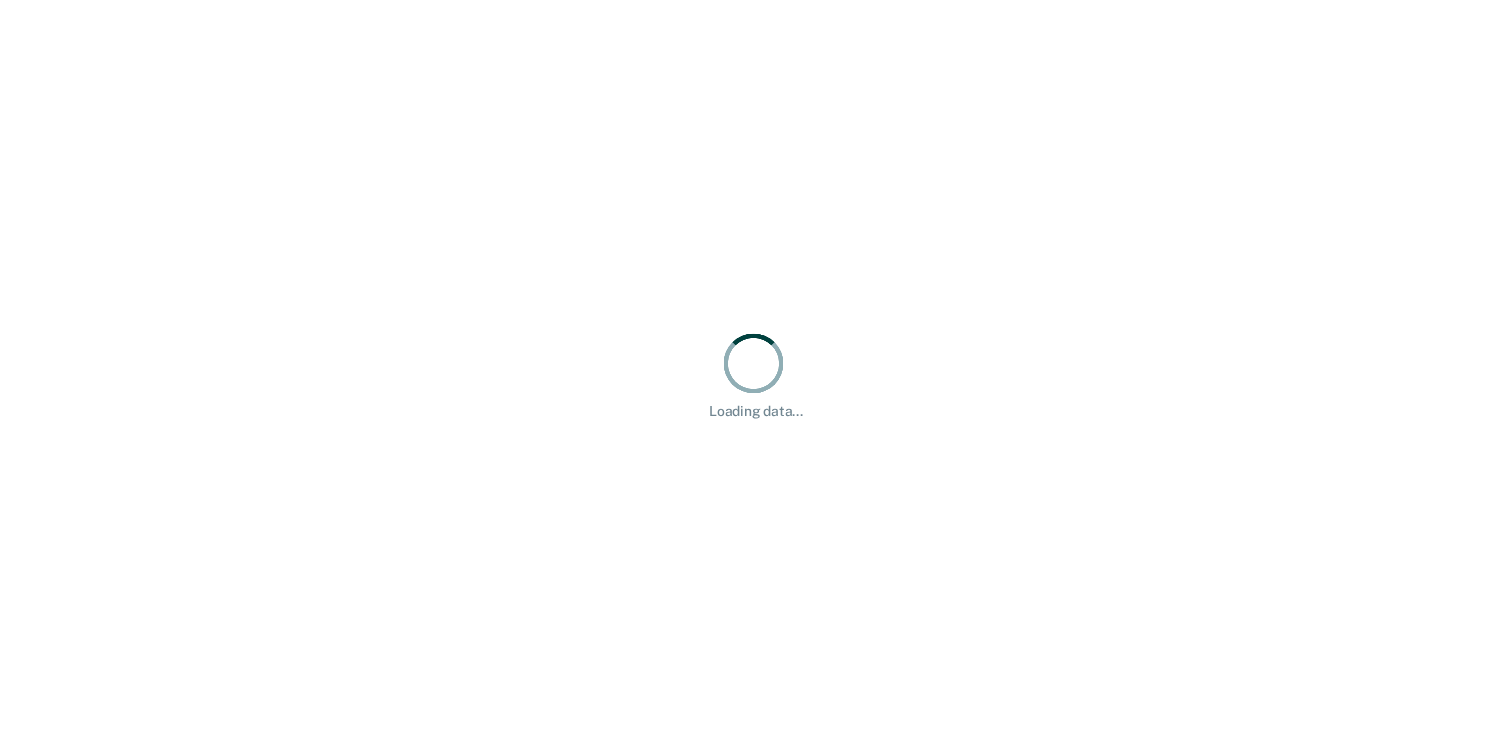 scroll, scrollTop: 0, scrollLeft: 0, axis: both 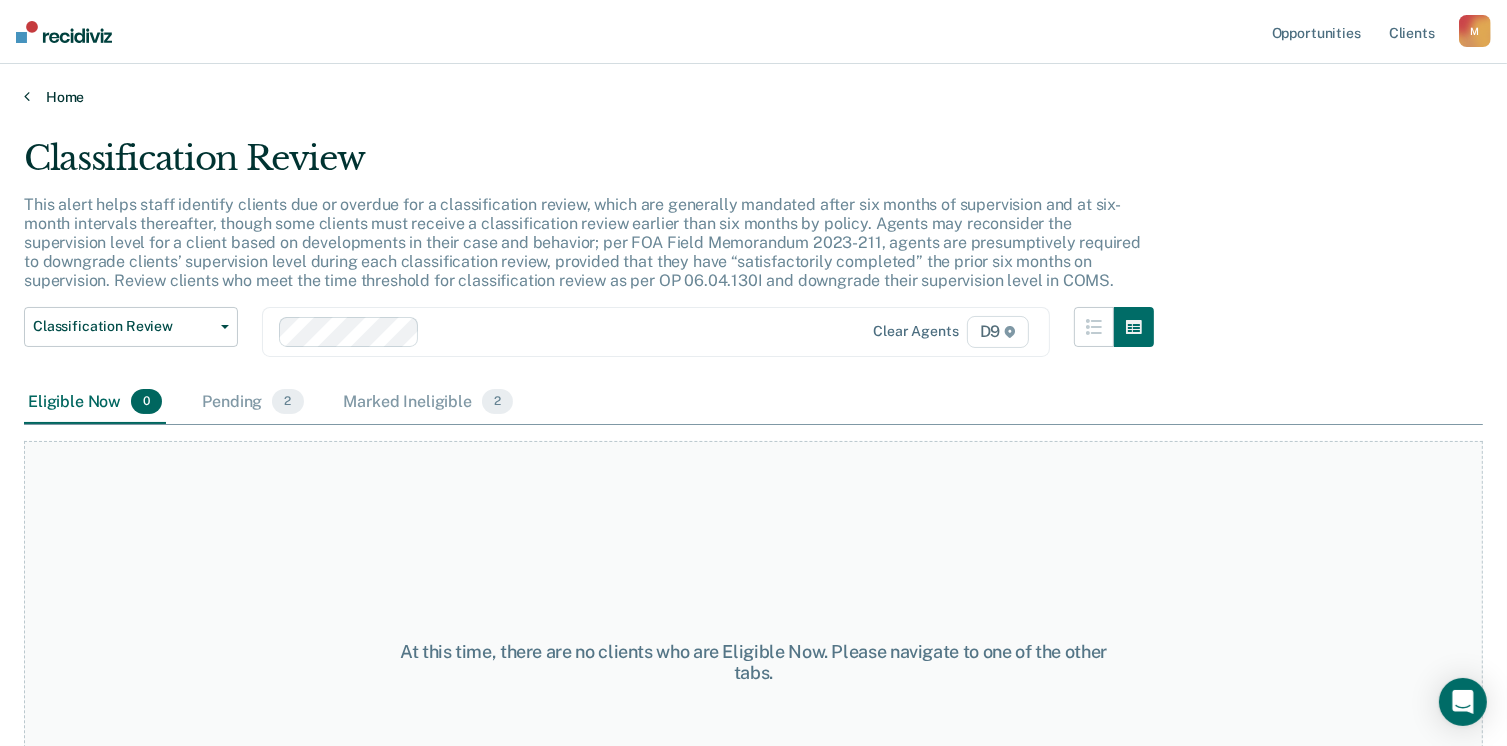 click on "Home" at bounding box center (753, 97) 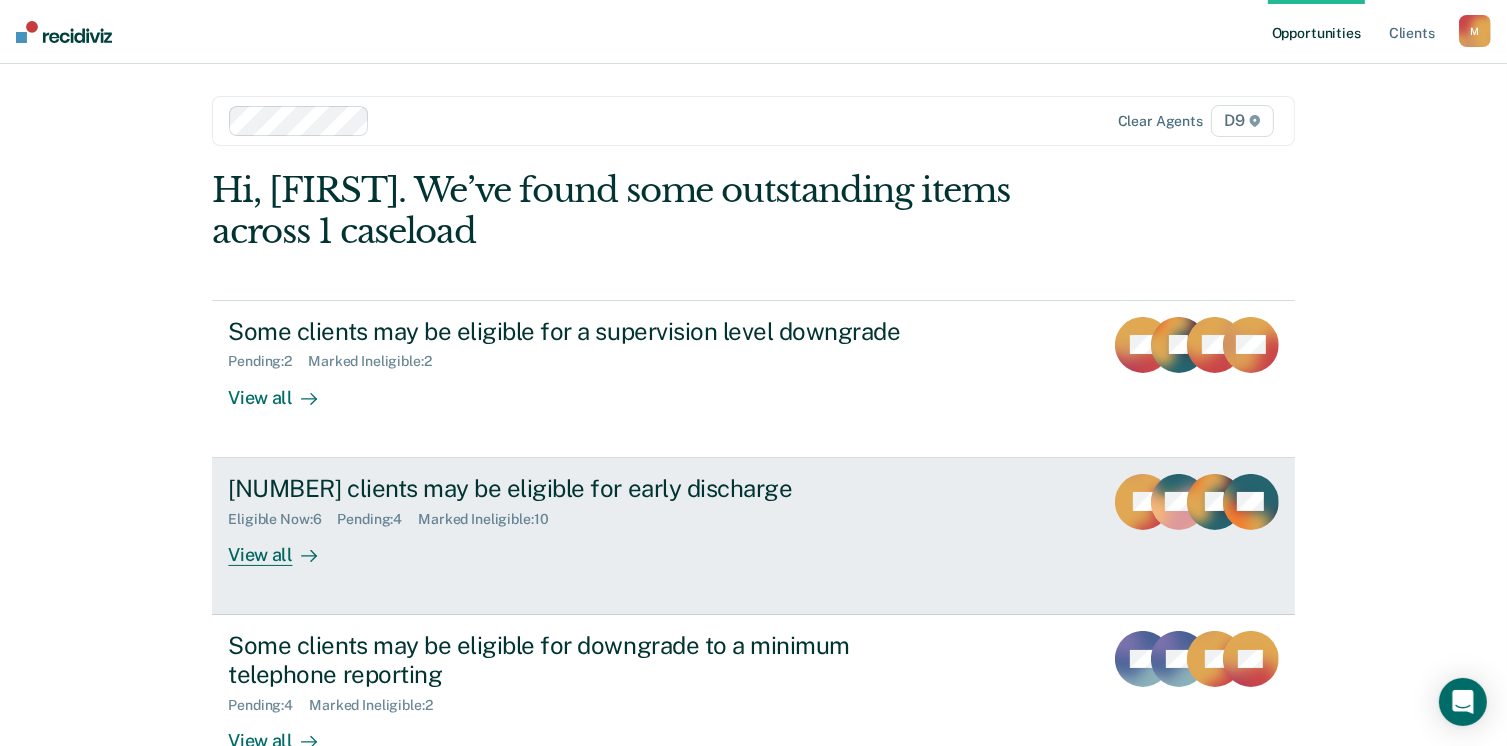 click on "[NUMBER] clients may be eligible for early discharge" at bounding box center [579, 488] 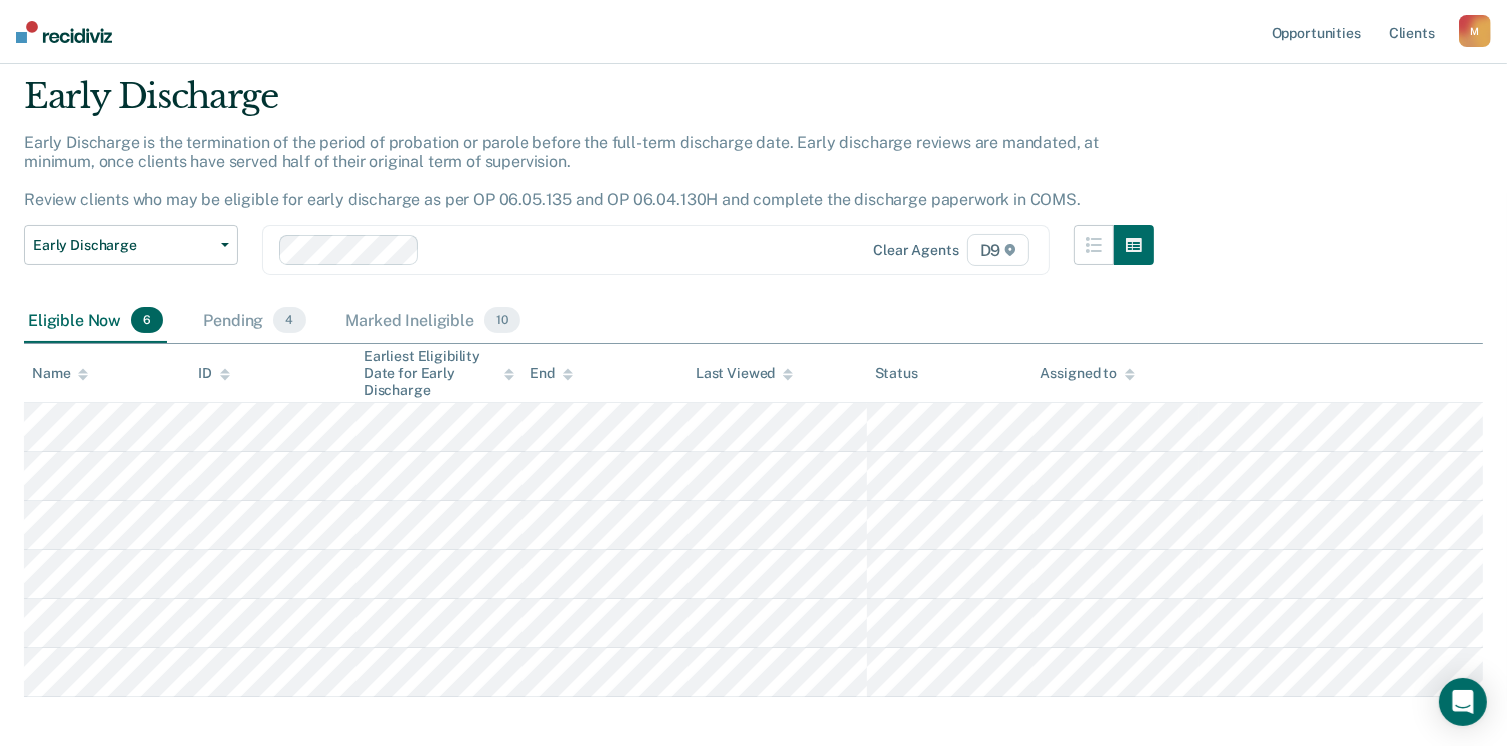 scroll, scrollTop: 65, scrollLeft: 0, axis: vertical 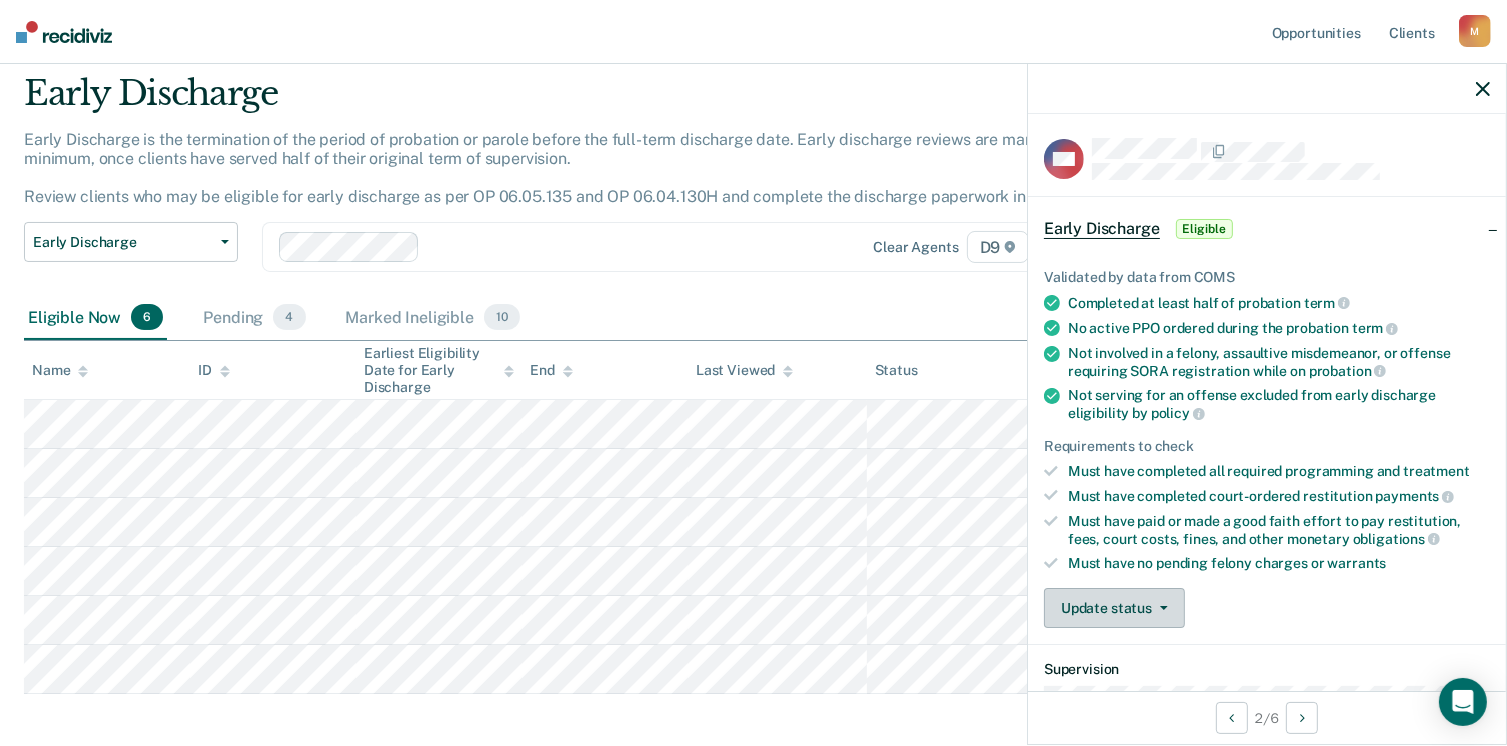 click on "Update status" at bounding box center (1114, 608) 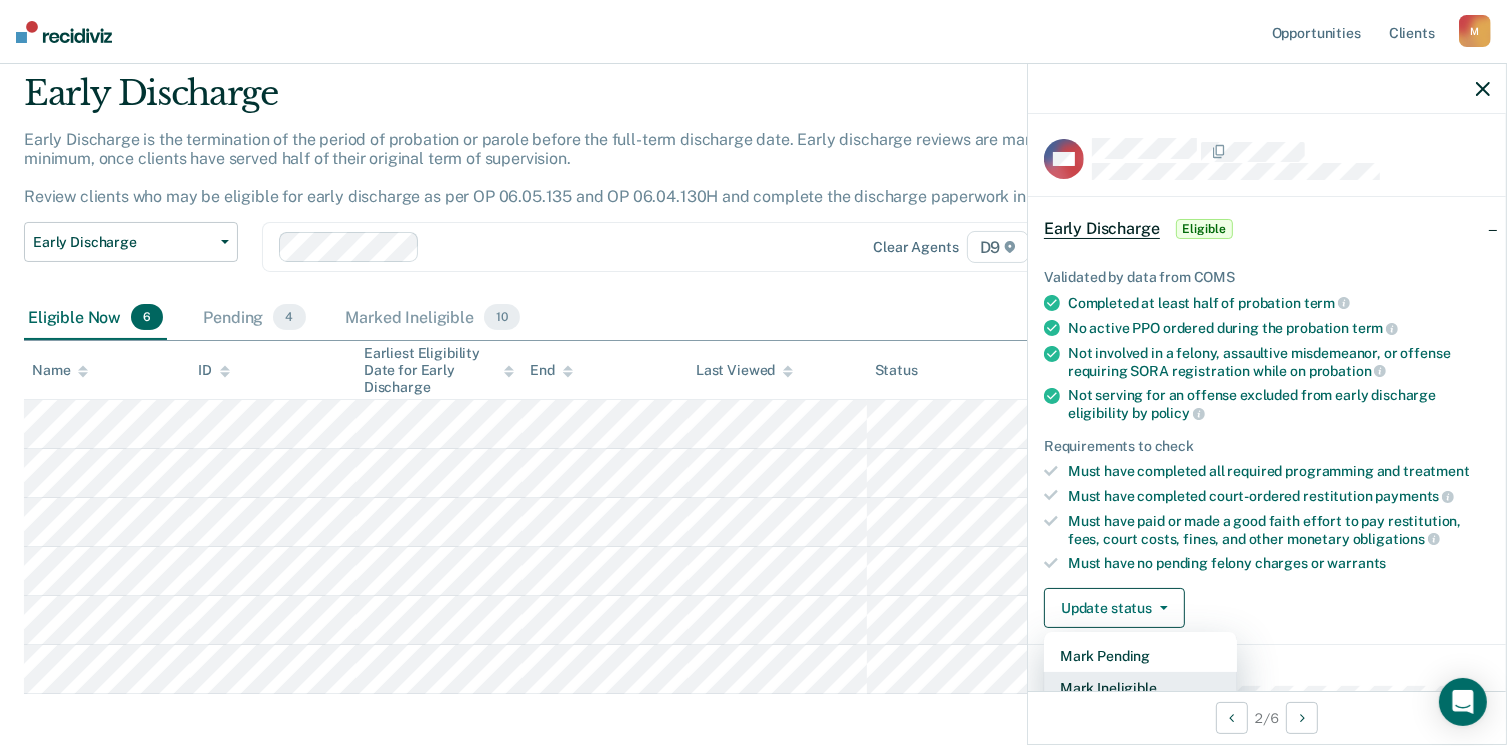 scroll, scrollTop: 5, scrollLeft: 0, axis: vertical 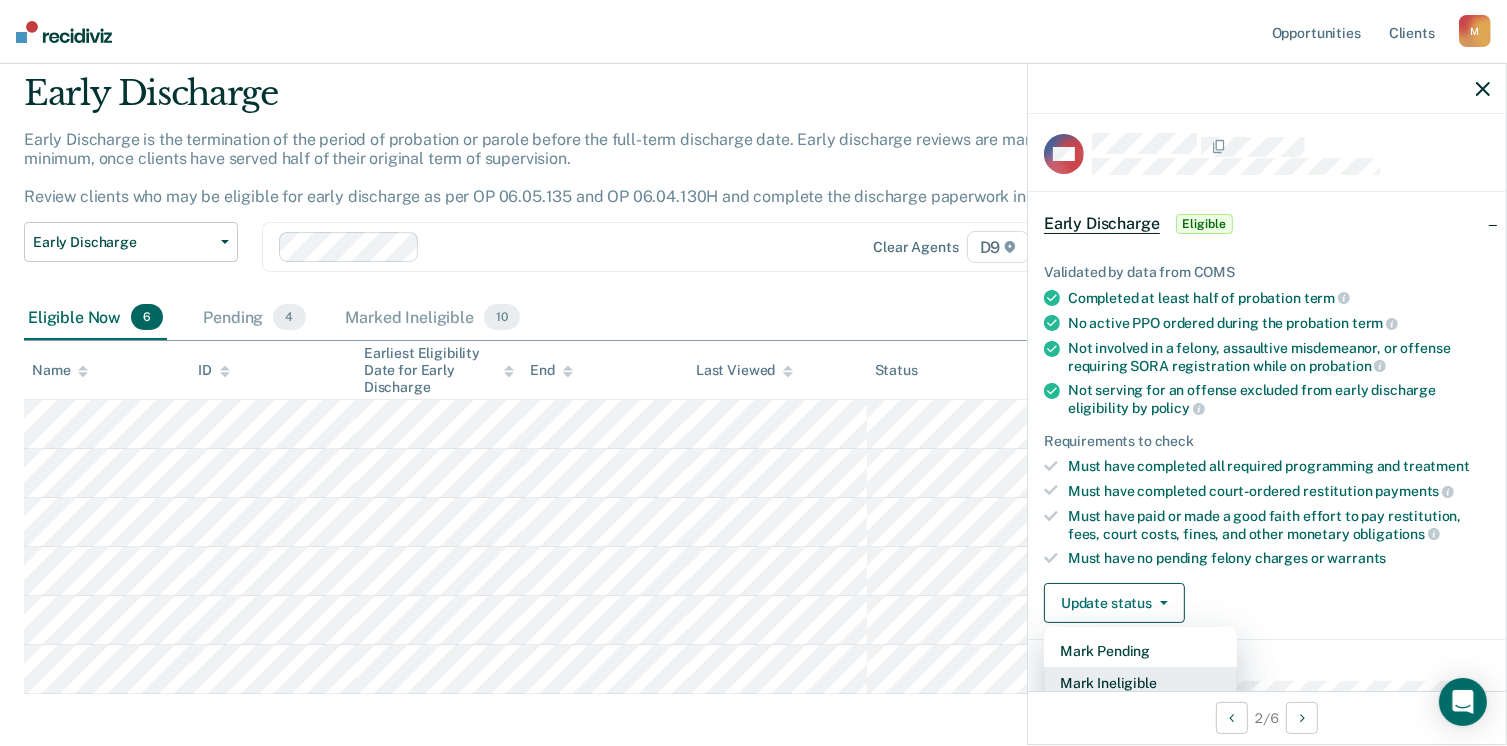 click on "Mark Ineligible" at bounding box center (1140, 683) 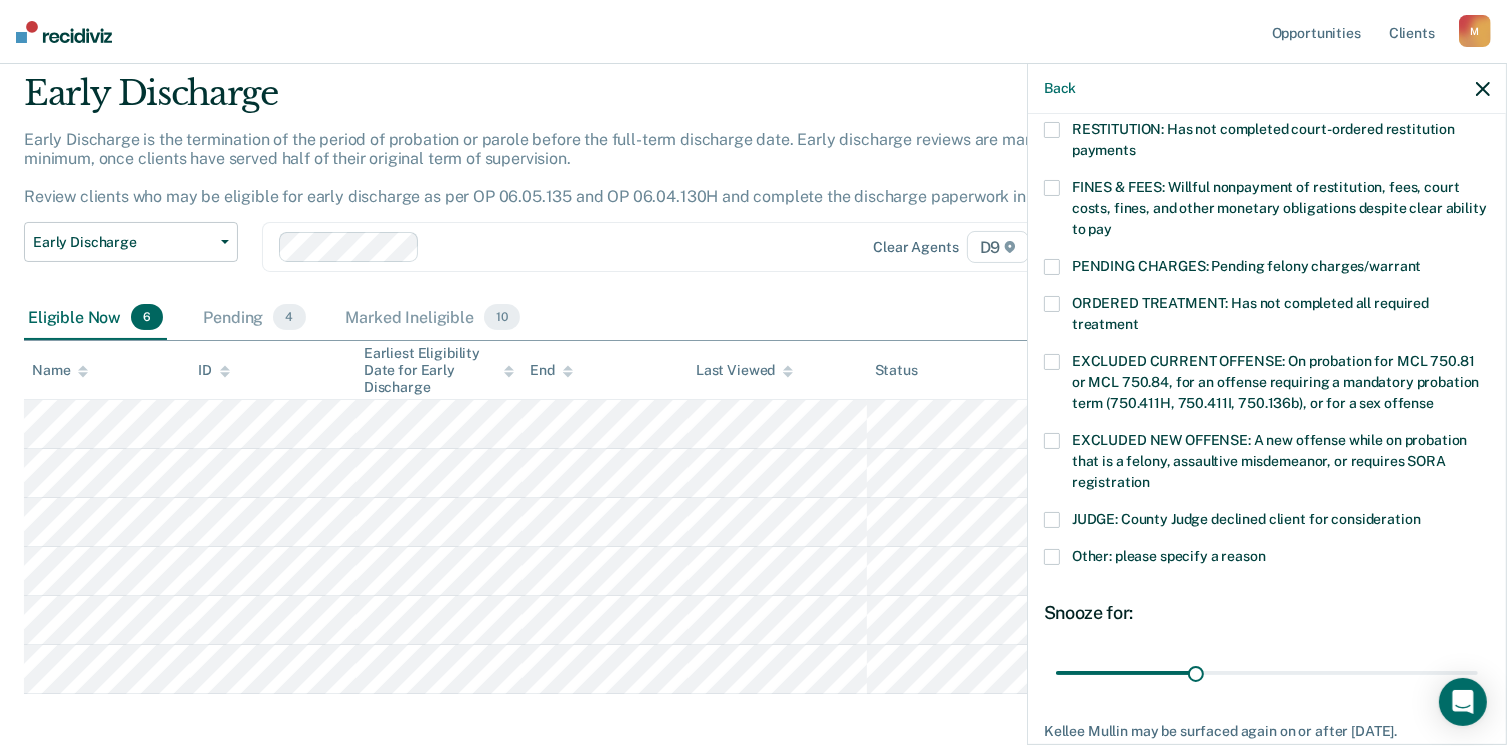 scroll, scrollTop: 559, scrollLeft: 0, axis: vertical 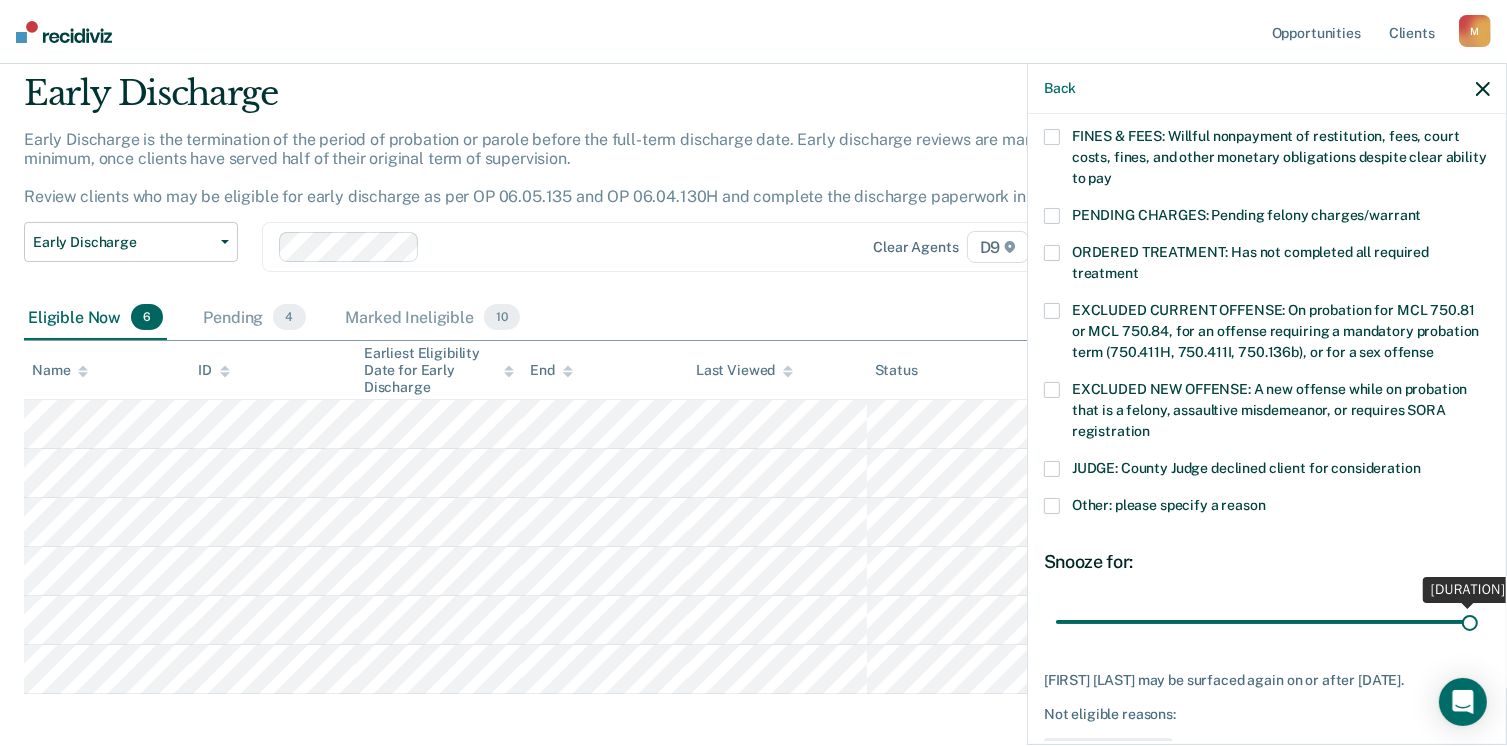 drag, startPoint x: 1188, startPoint y: 616, endPoint x: 1528, endPoint y: 590, distance: 340.99268 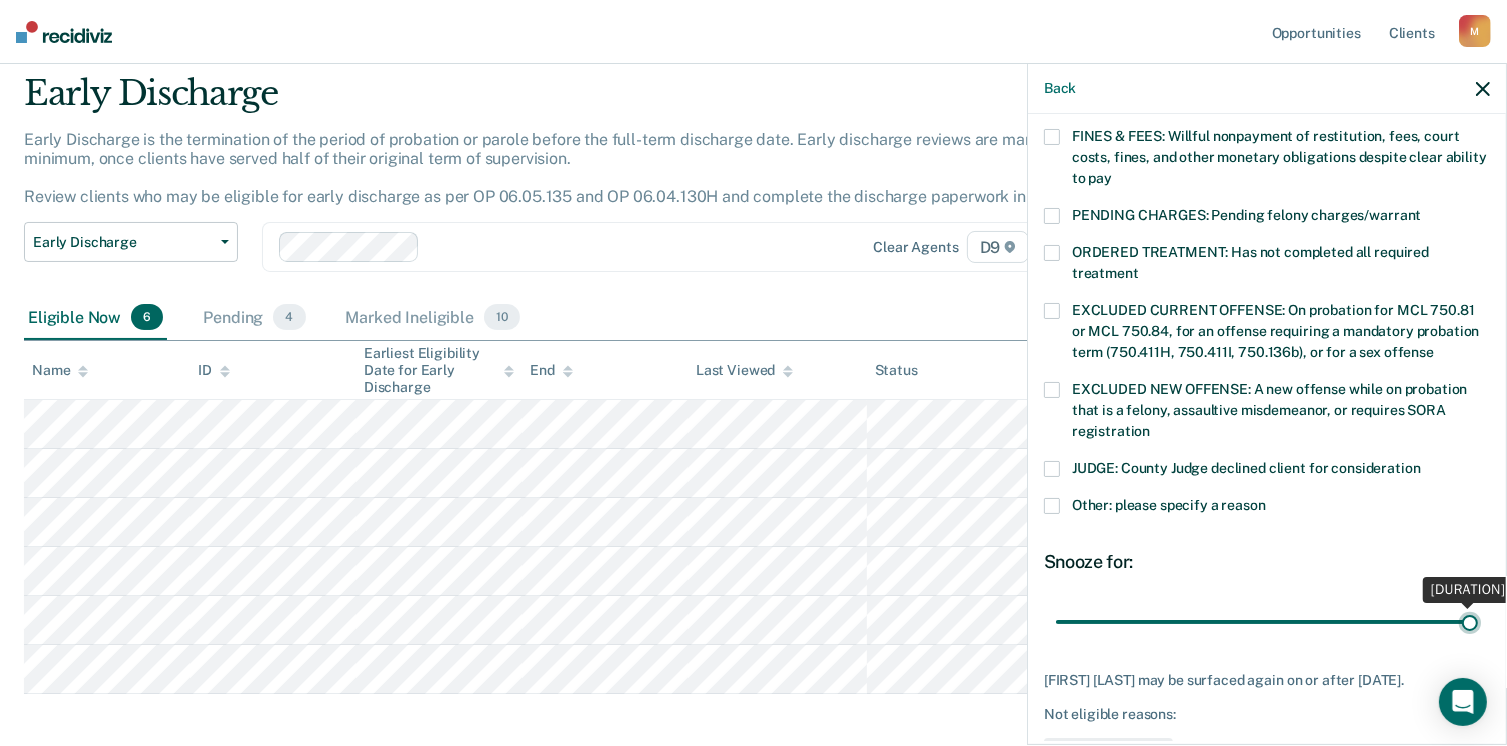 type on "90" 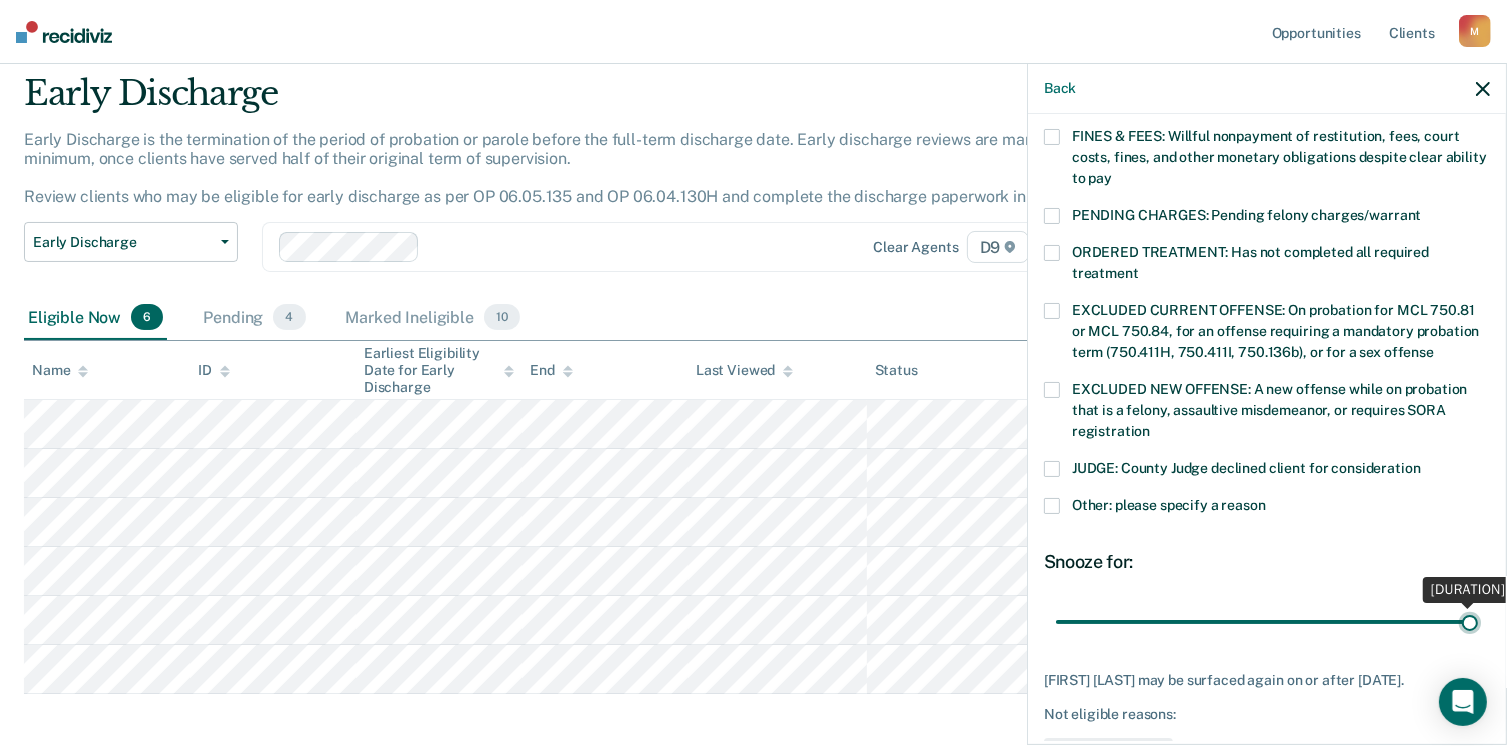 click at bounding box center (1267, 622) 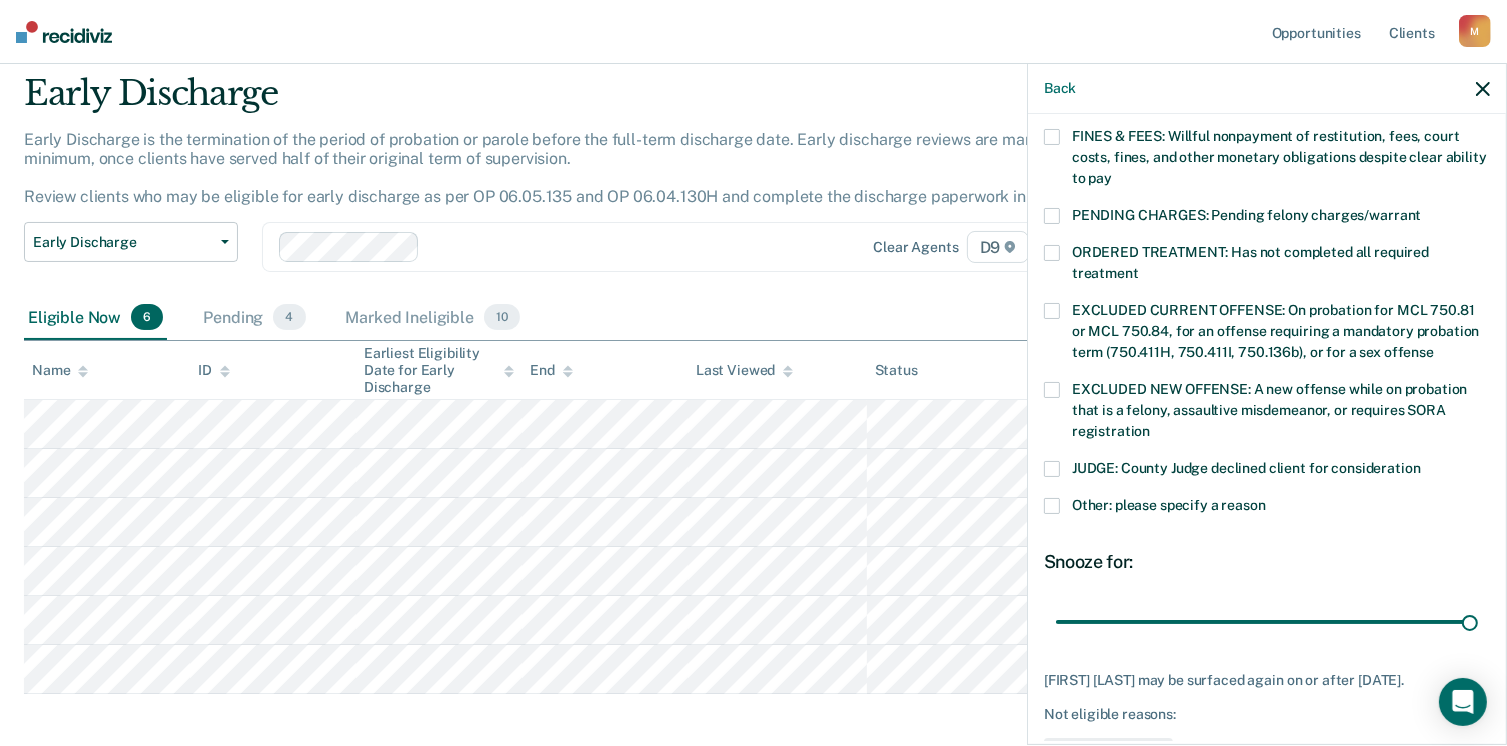 drag, startPoint x: 1058, startPoint y: 470, endPoint x: 1074, endPoint y: 484, distance: 21.260292 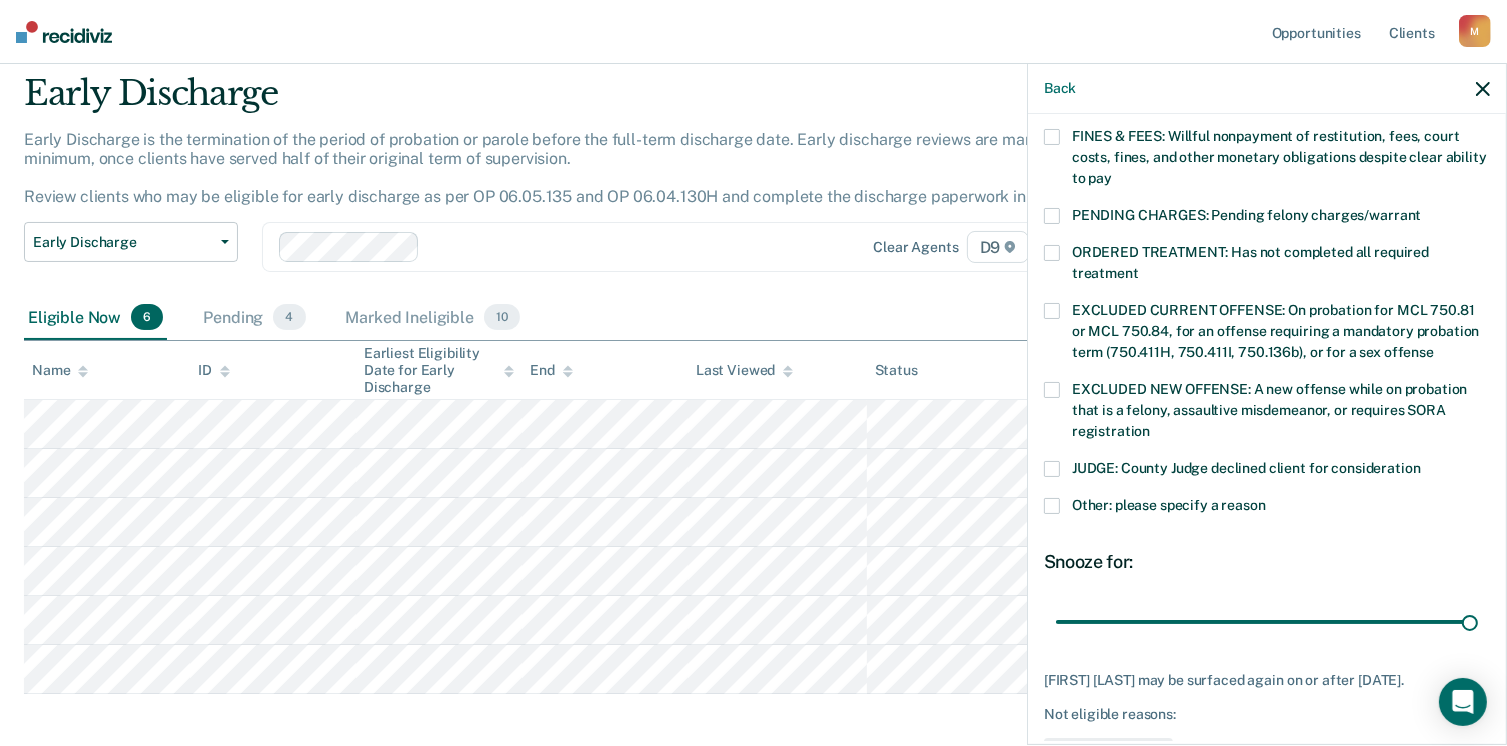 click at bounding box center (1052, 469) 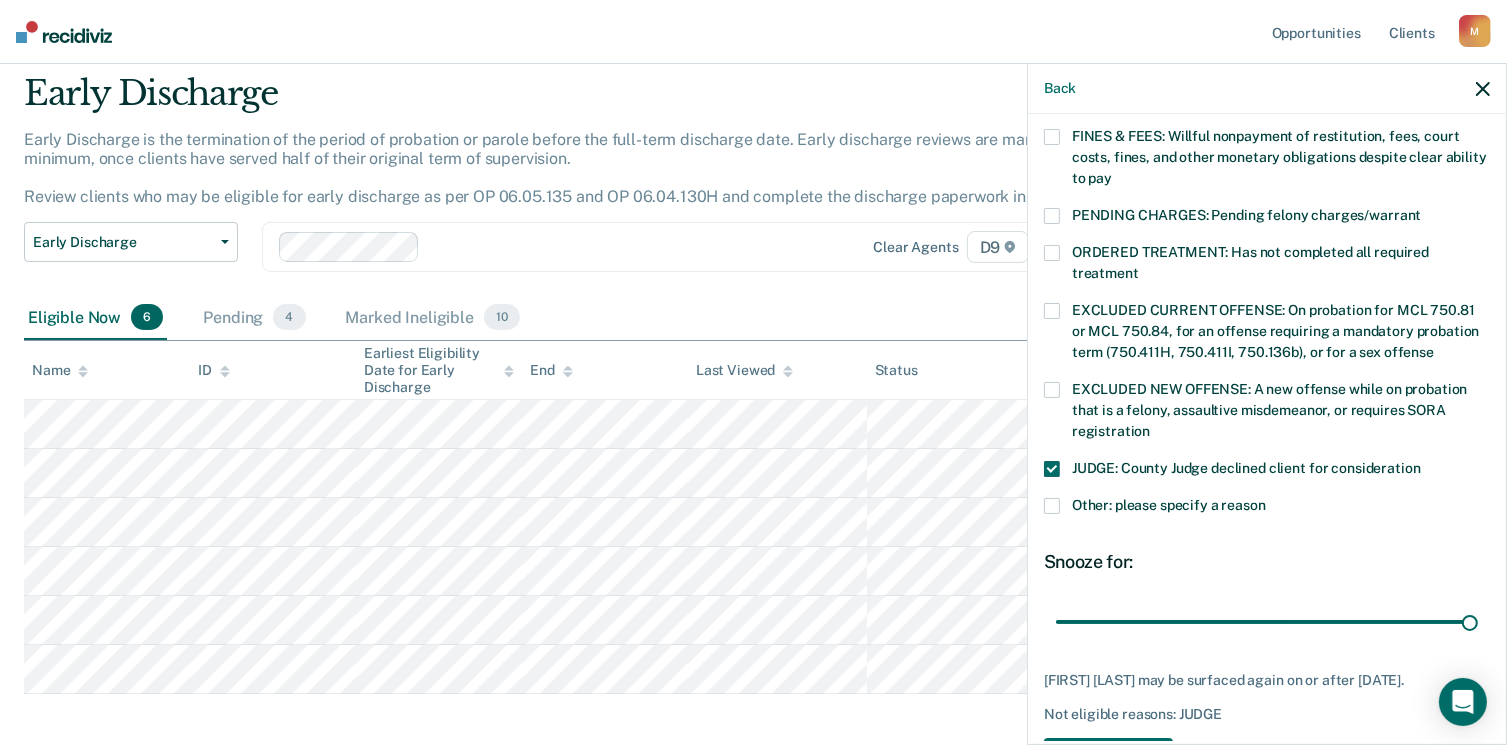 scroll, scrollTop: 371, scrollLeft: 0, axis: vertical 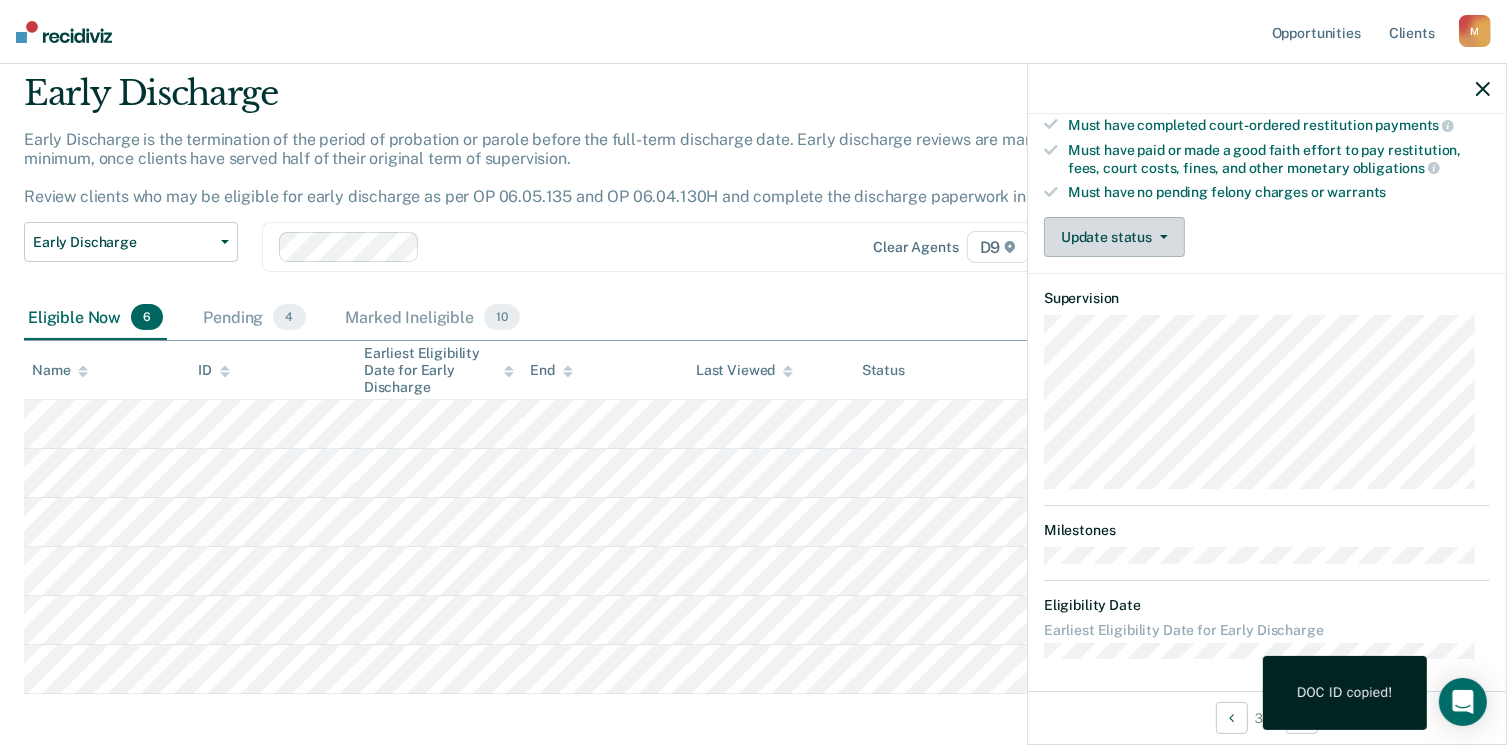 click on "Update status" at bounding box center (1114, 237) 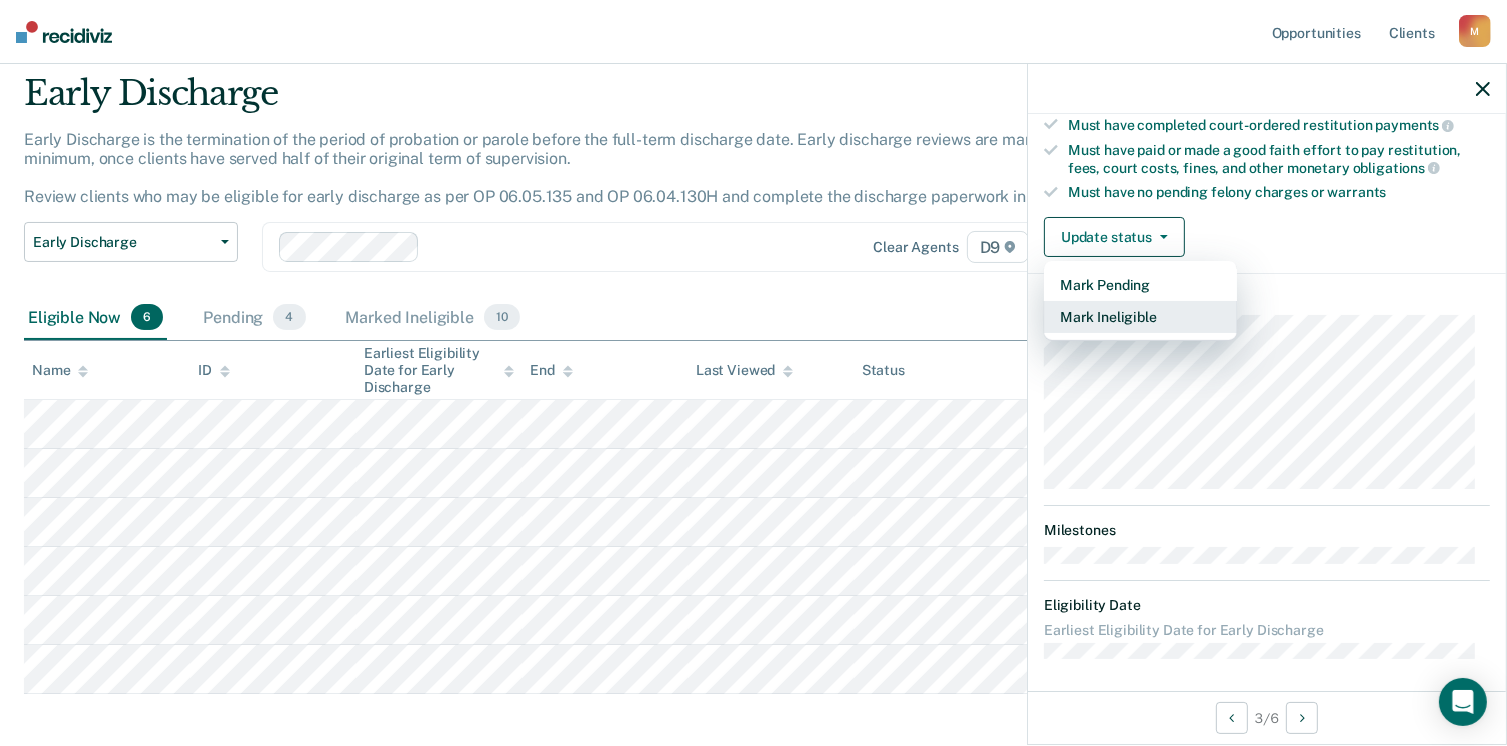click on "Mark Ineligible" at bounding box center (1140, 317) 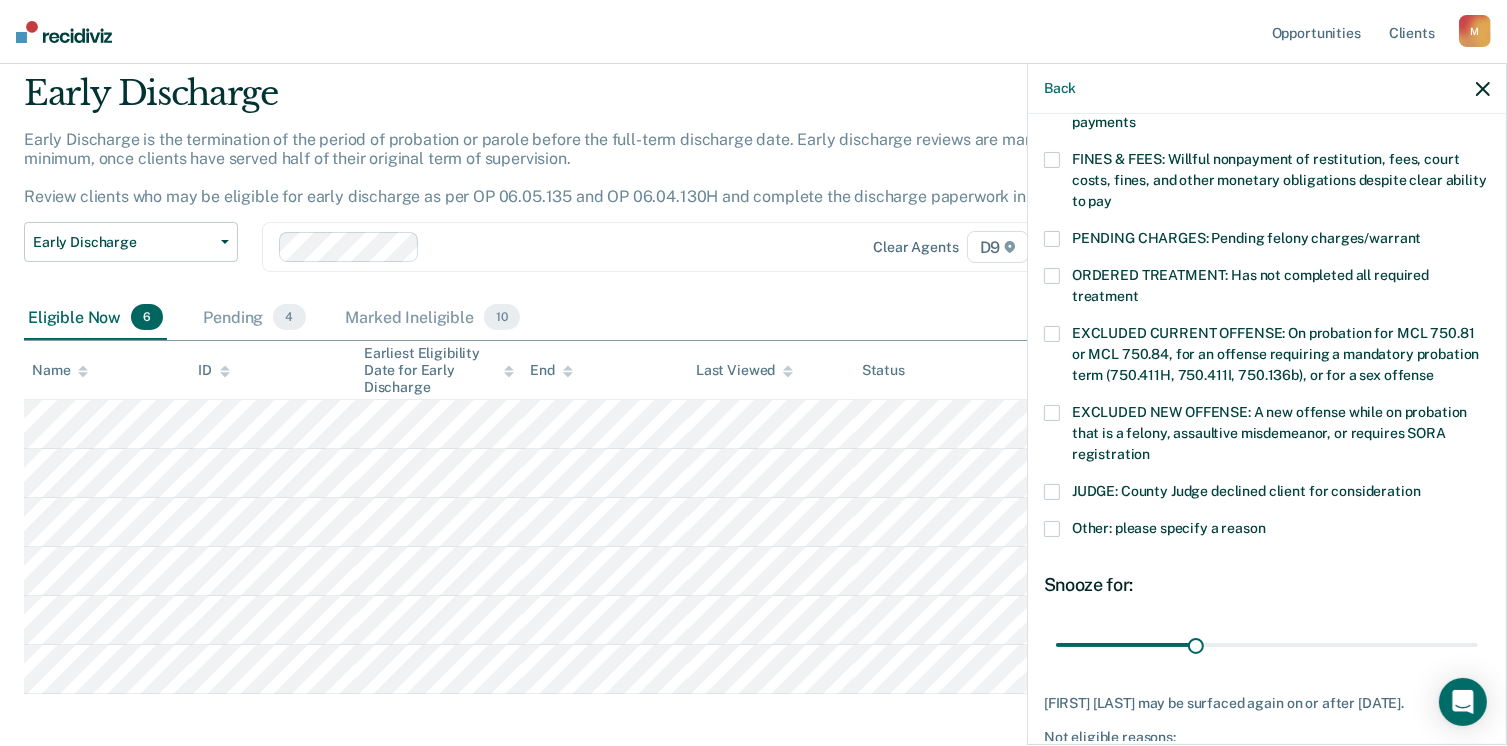 scroll, scrollTop: 545, scrollLeft: 0, axis: vertical 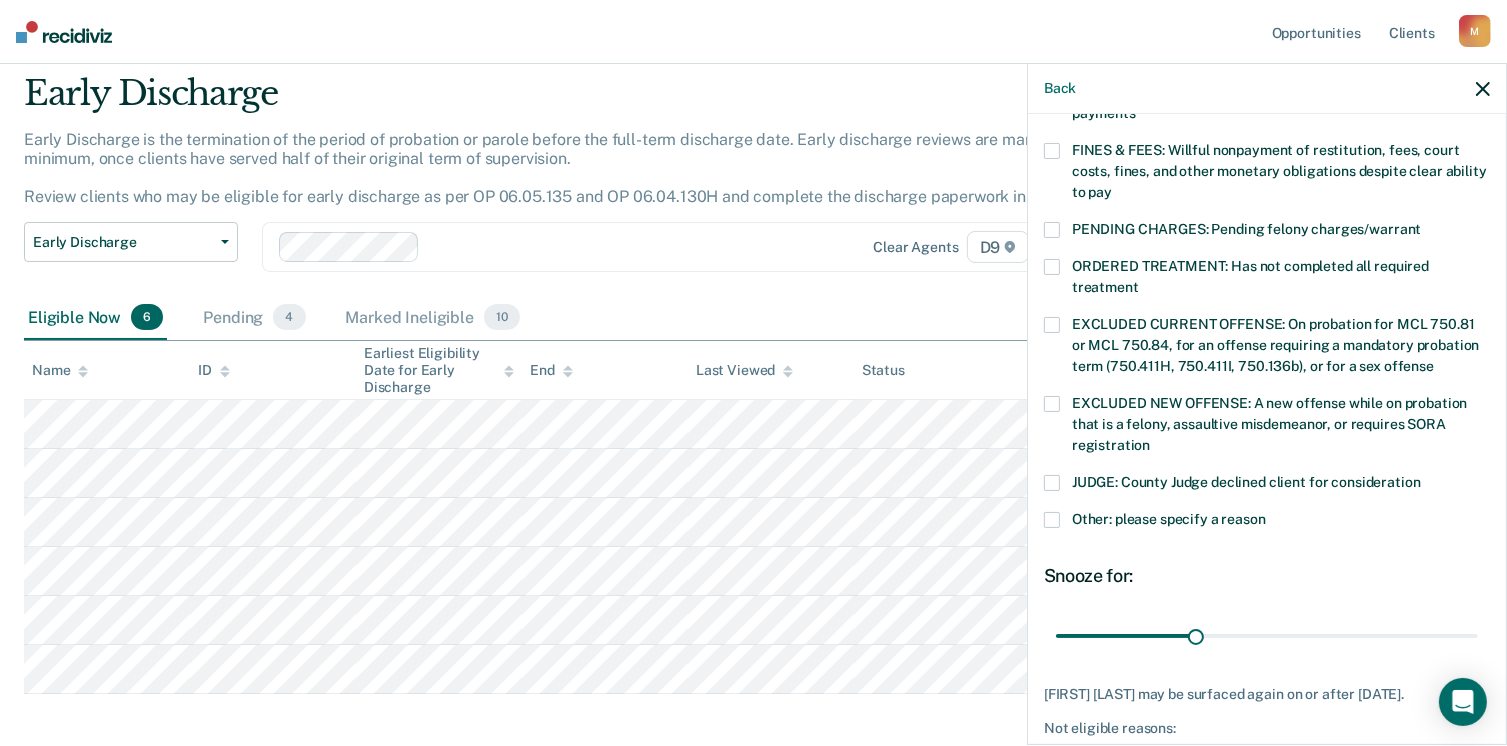 click at bounding box center (1052, 520) 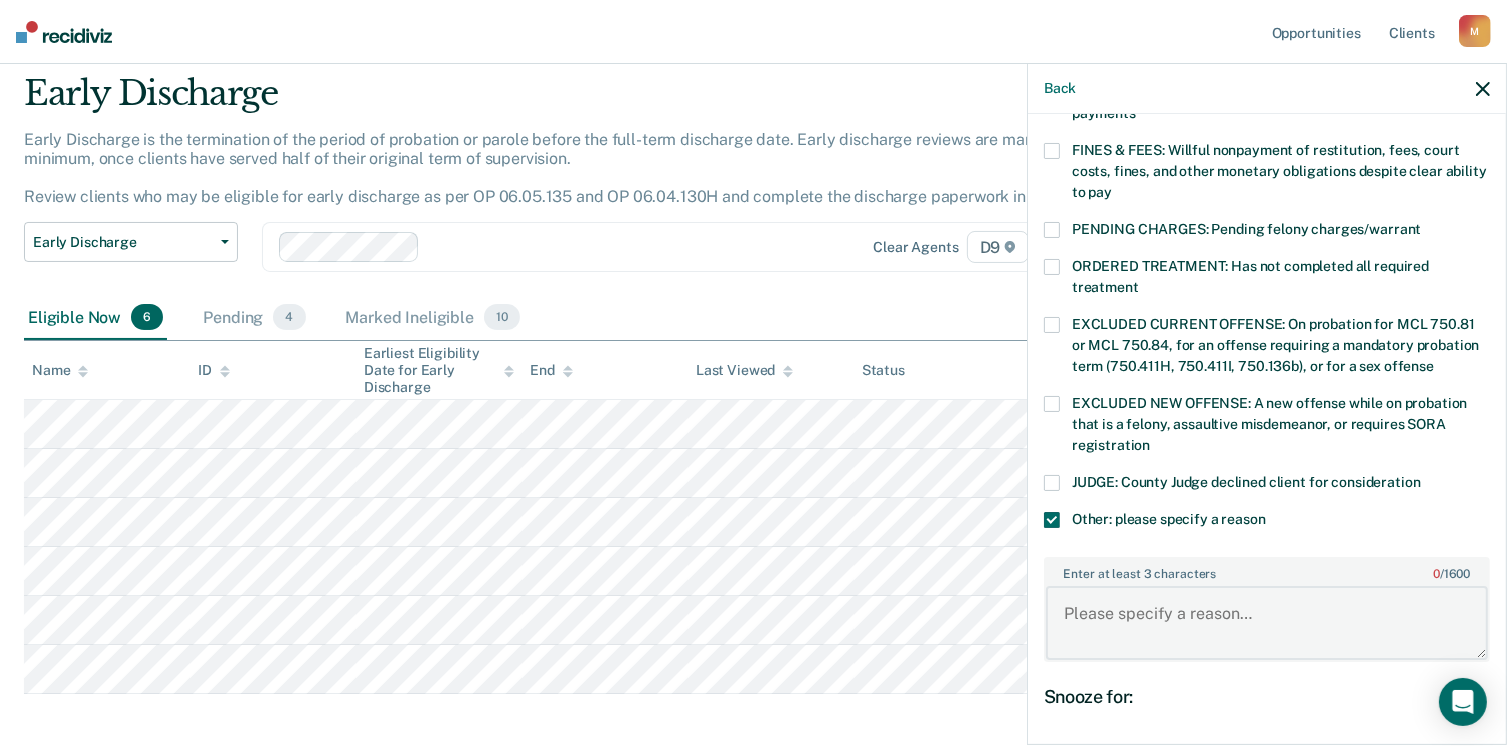 click on "Enter at least 3 characters 0  /  1600" at bounding box center (1267, 623) 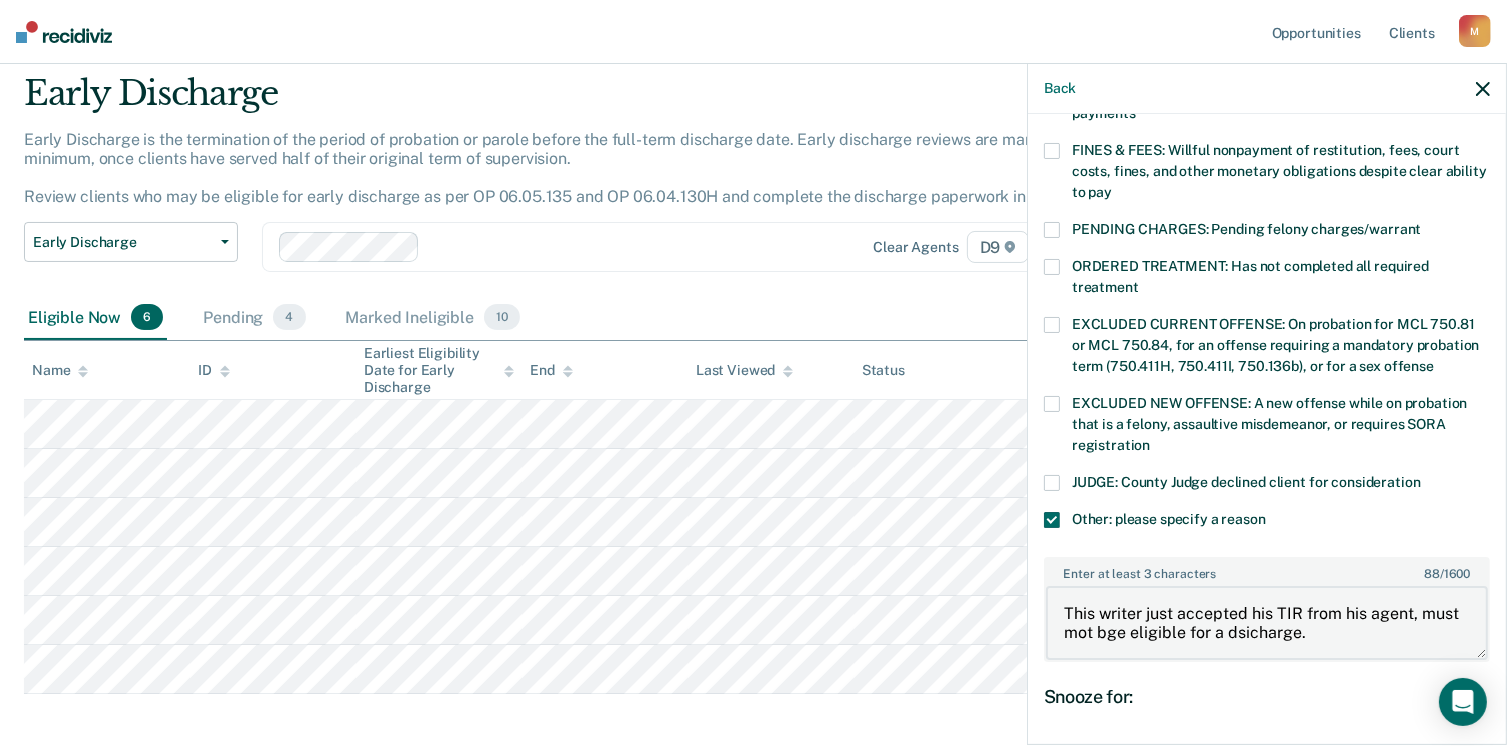 click on "This writer just accepted his TIR from his agent, must mot bge eligible for a dsicharge." at bounding box center (1267, 623) 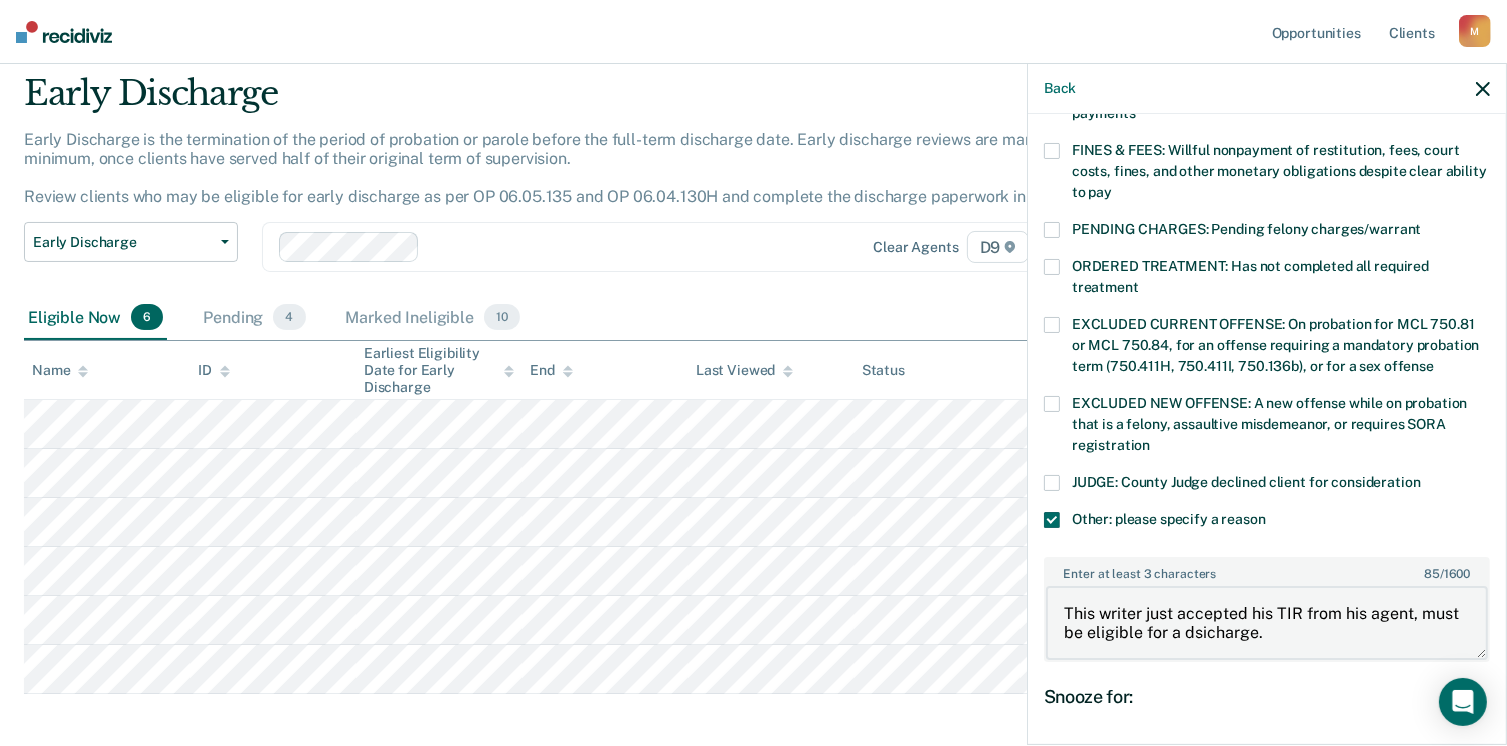 type on "This writer just accepted his TIR from his agent, must be eligible for a dsicharge." 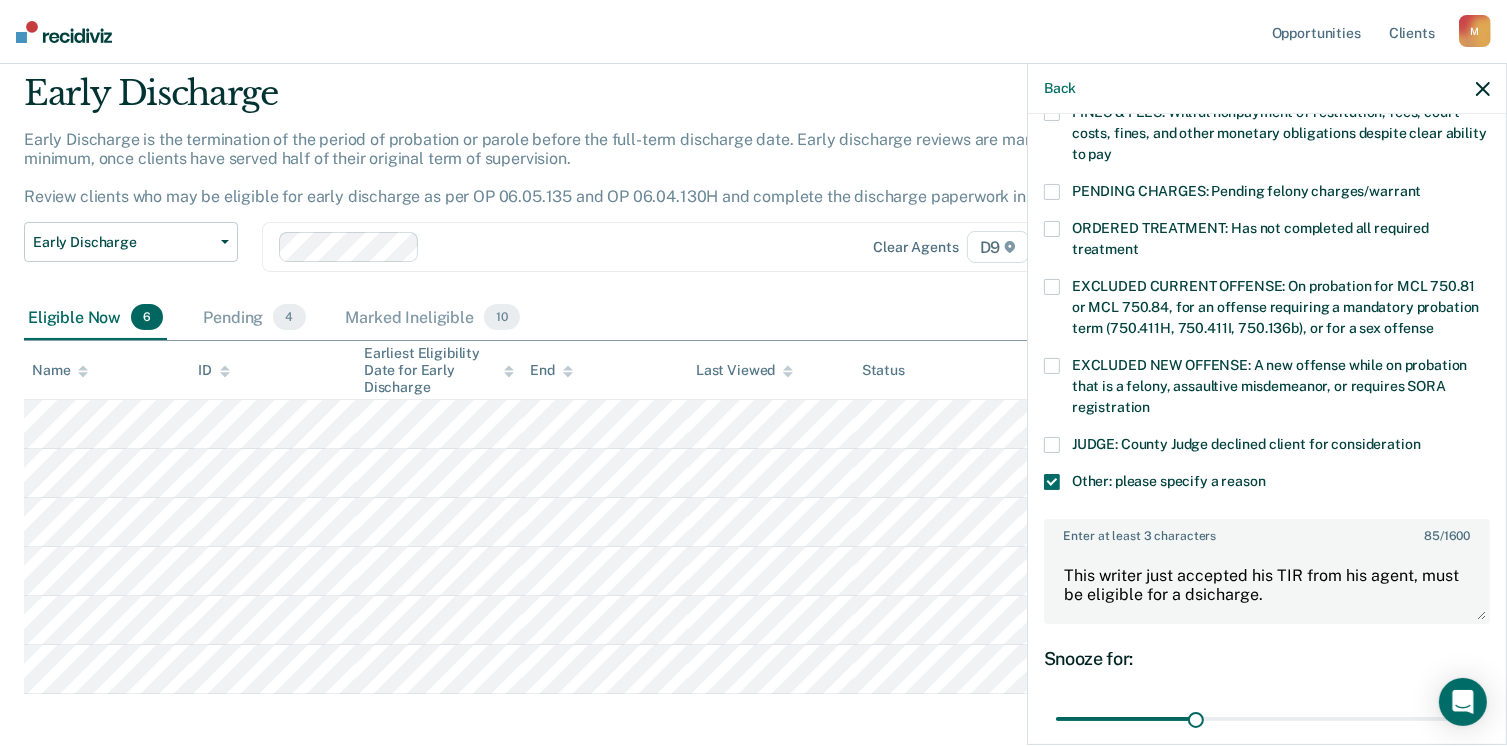scroll, scrollTop: 626, scrollLeft: 0, axis: vertical 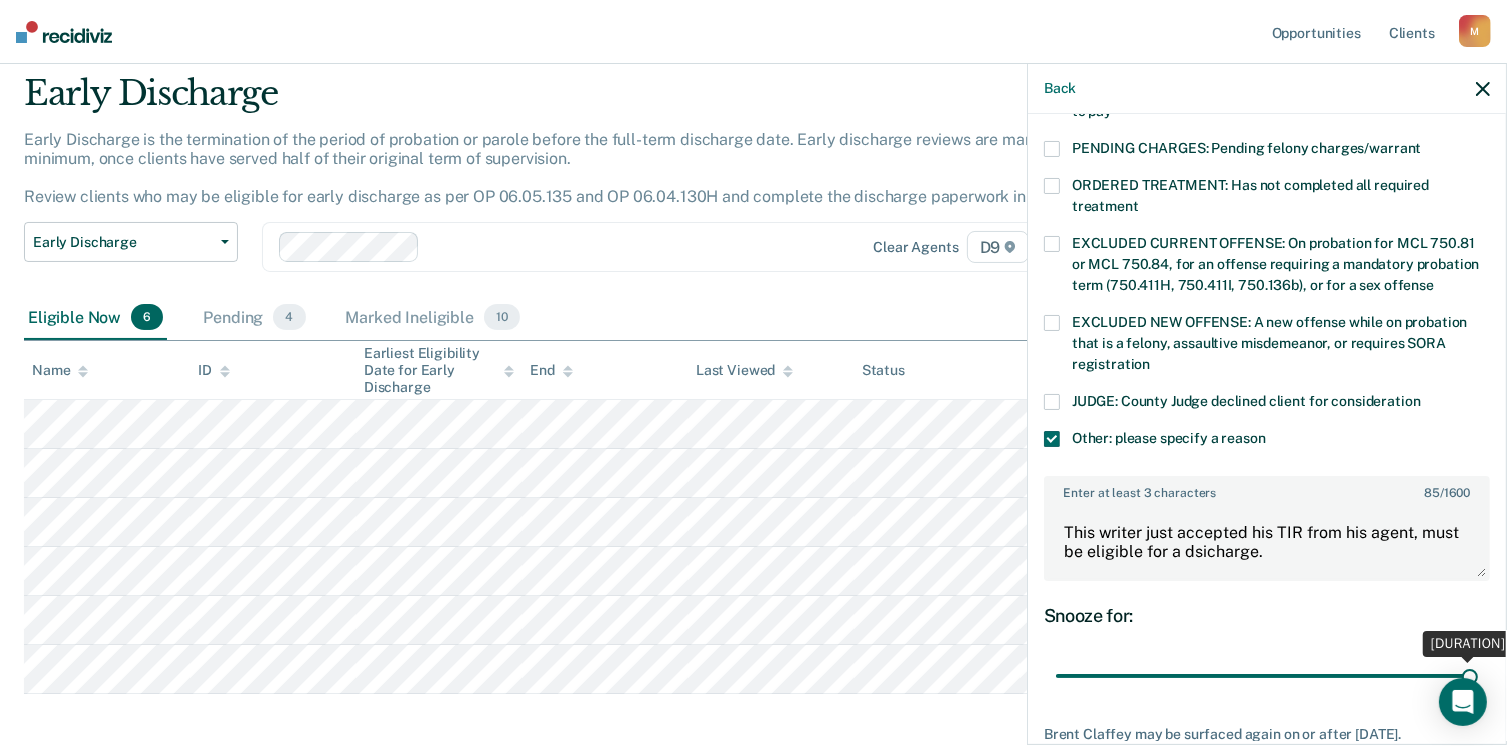 drag, startPoint x: 1192, startPoint y: 669, endPoint x: 1528, endPoint y: 654, distance: 336.33466 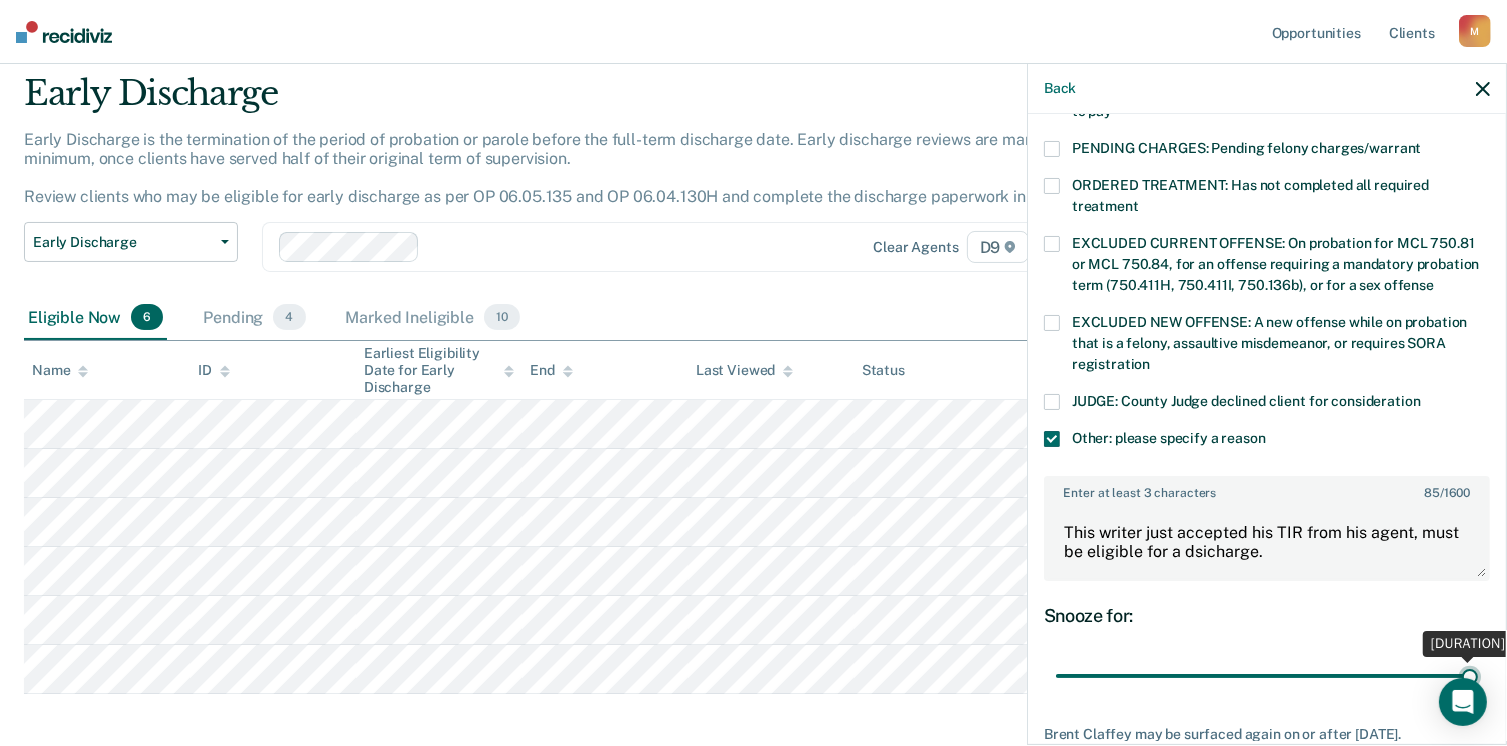 type on "90" 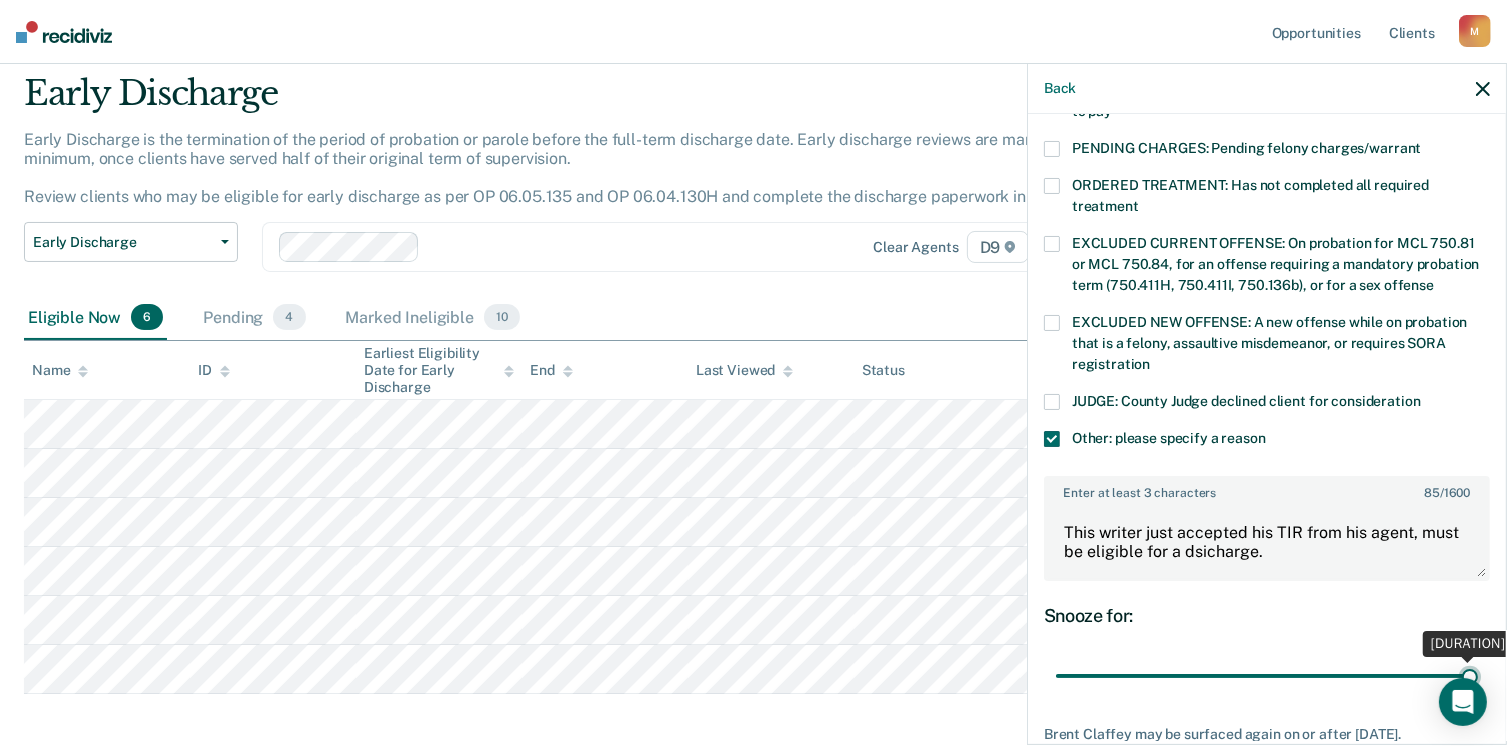 click at bounding box center (1267, 676) 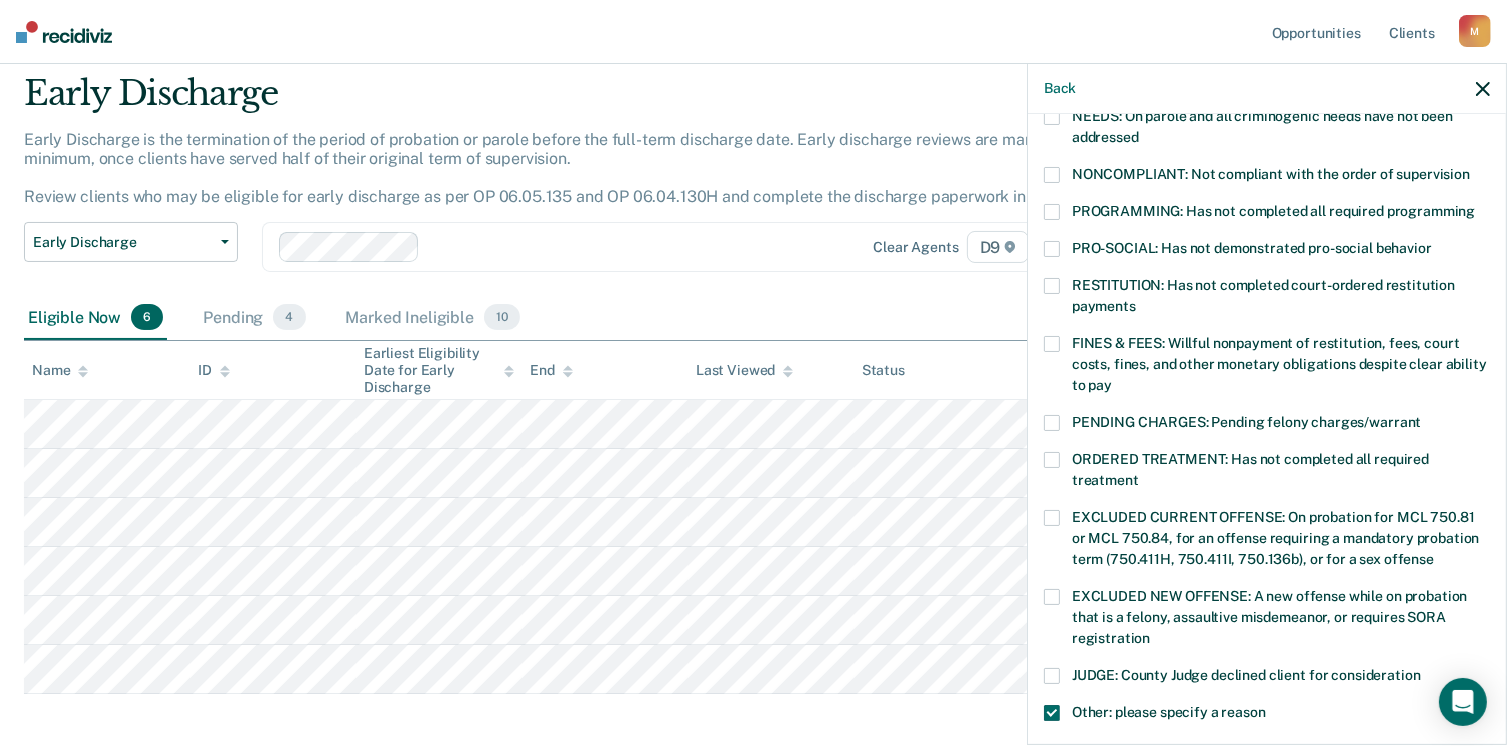 scroll, scrollTop: 354, scrollLeft: 0, axis: vertical 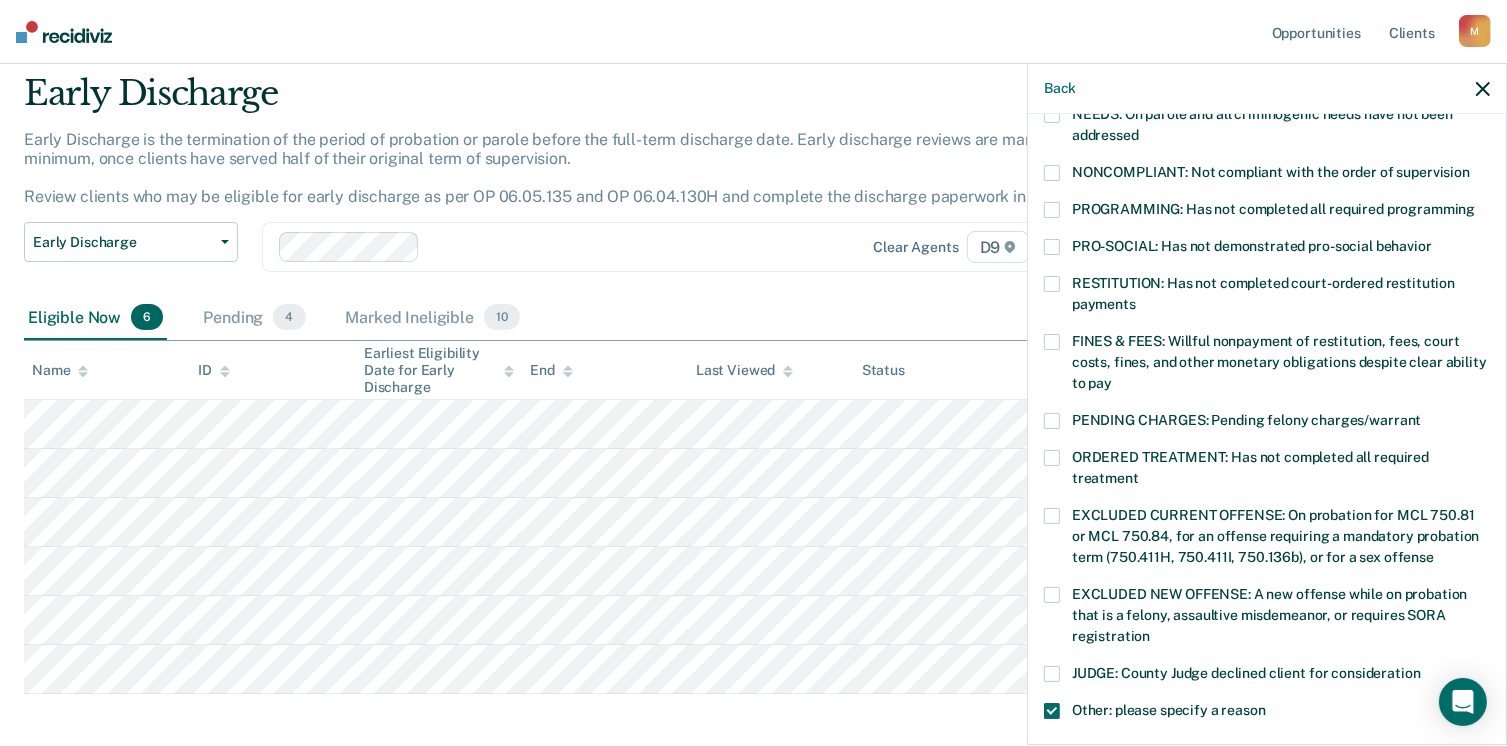 drag, startPoint x: 1060, startPoint y: 340, endPoint x: 1069, endPoint y: 346, distance: 10.816654 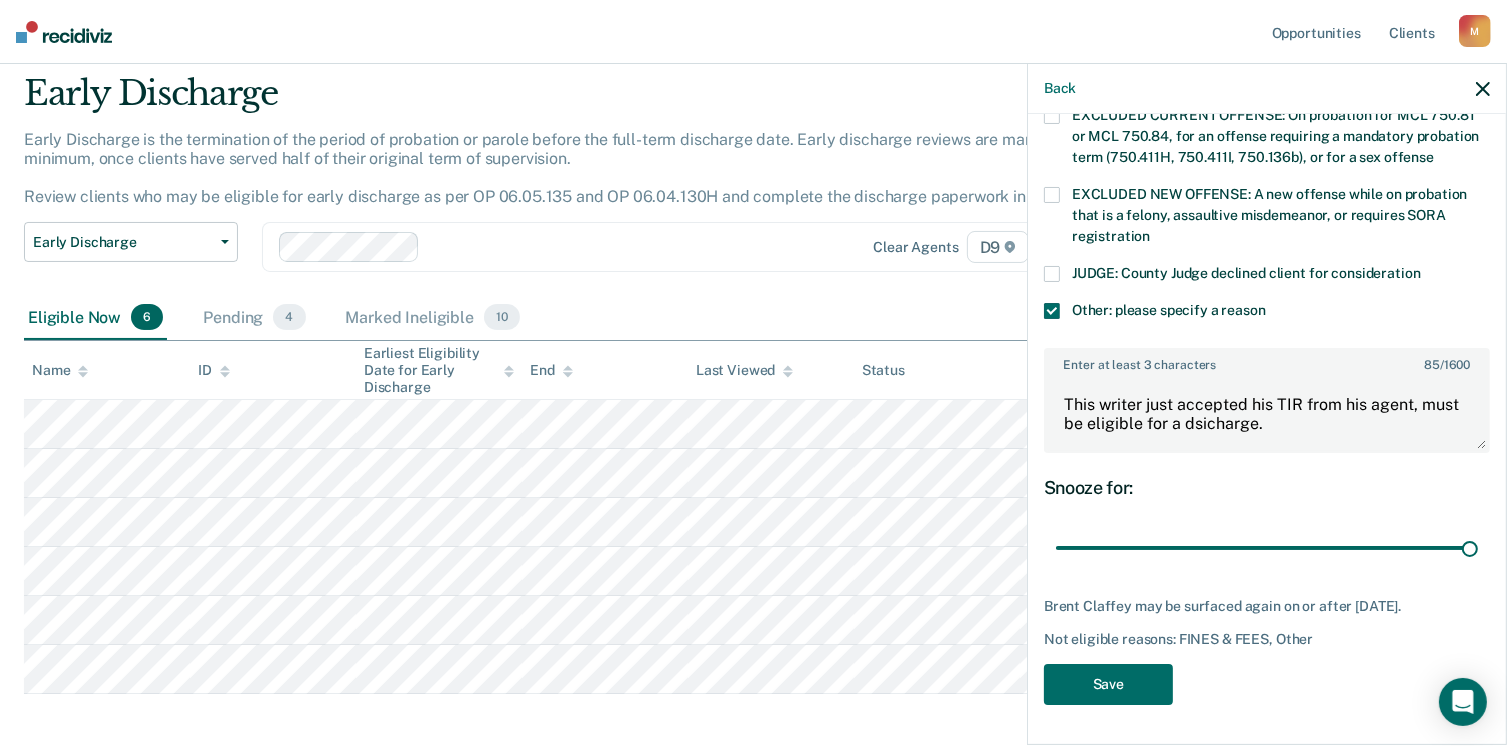 scroll, scrollTop: 766, scrollLeft: 0, axis: vertical 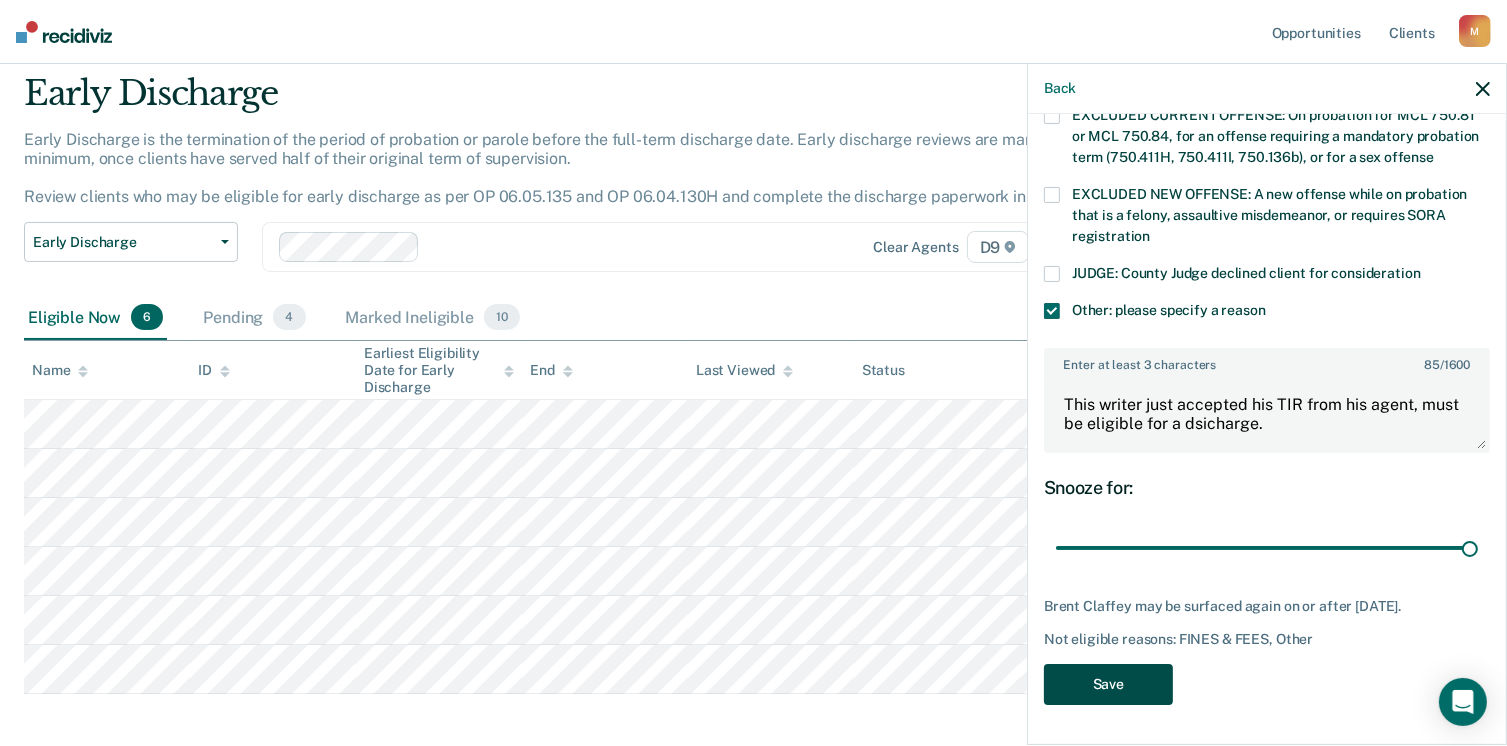 click on "Save" at bounding box center [1108, 684] 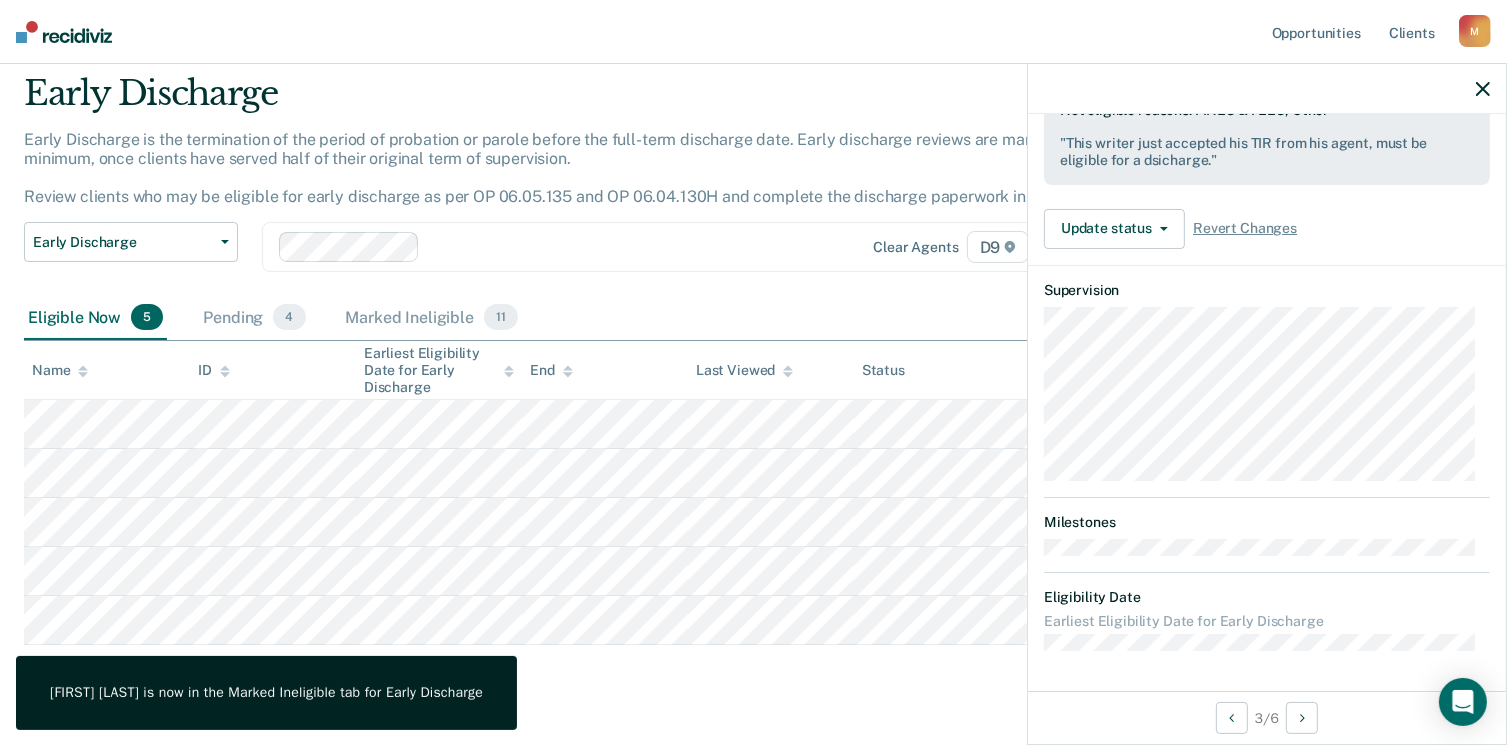 scroll, scrollTop: 568, scrollLeft: 0, axis: vertical 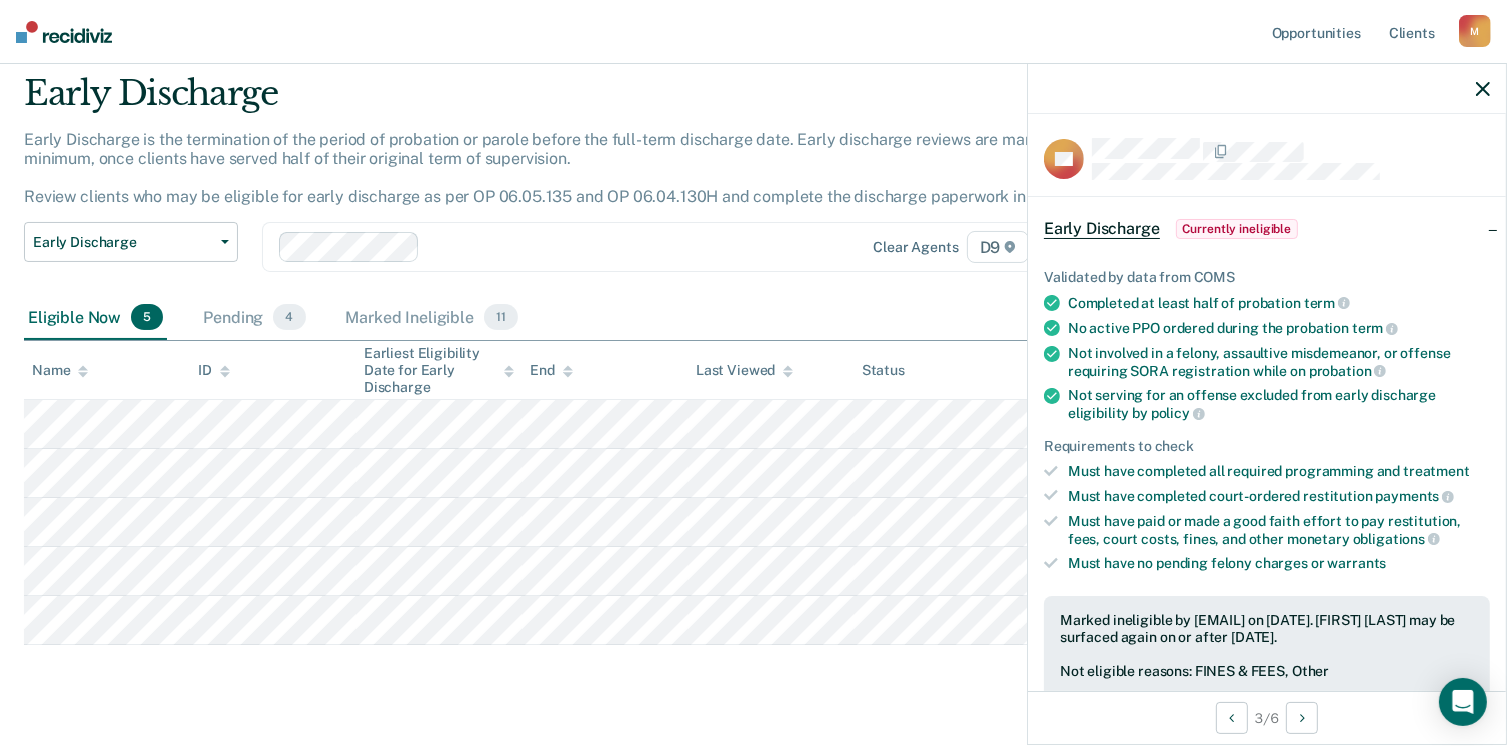 click on "Currently ineligible" at bounding box center (1237, 229) 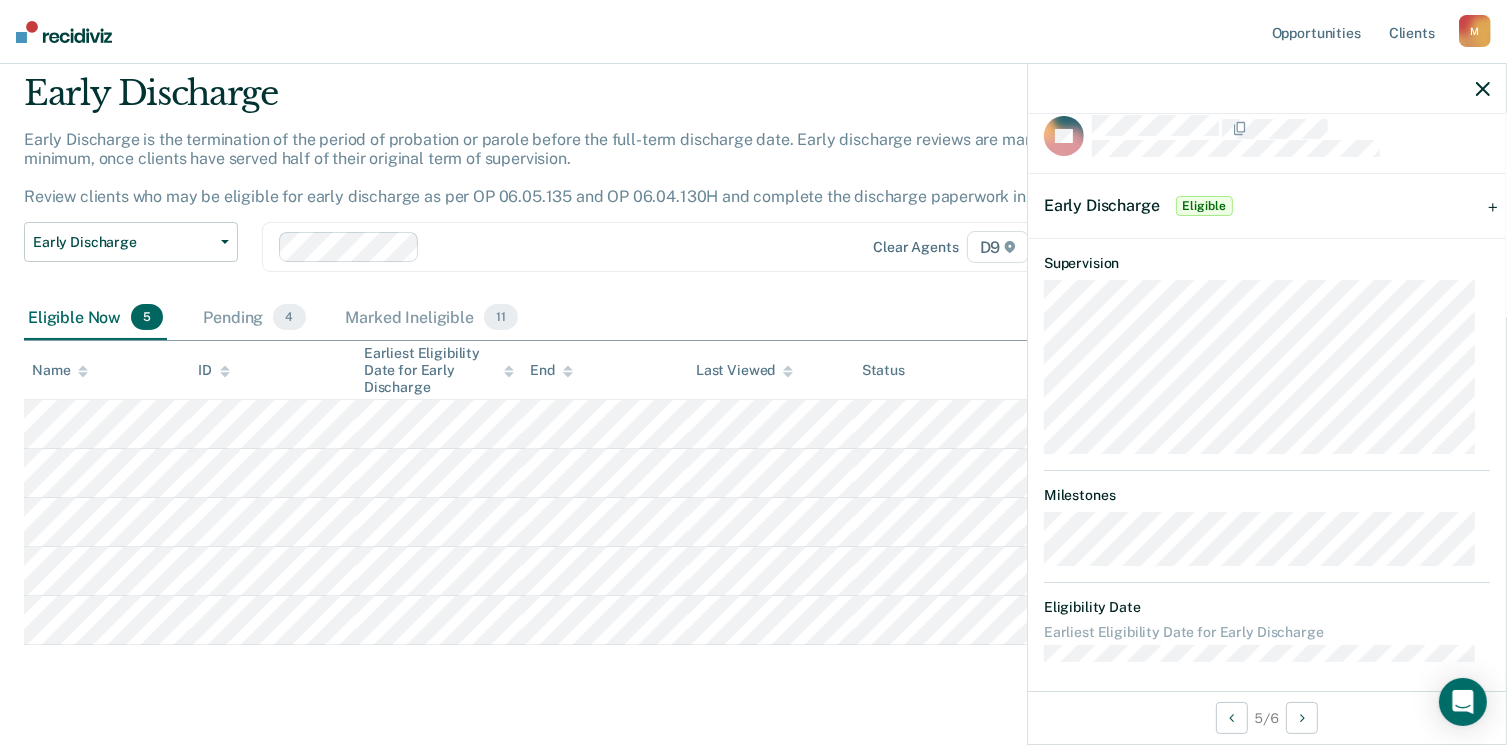scroll, scrollTop: 29, scrollLeft: 0, axis: vertical 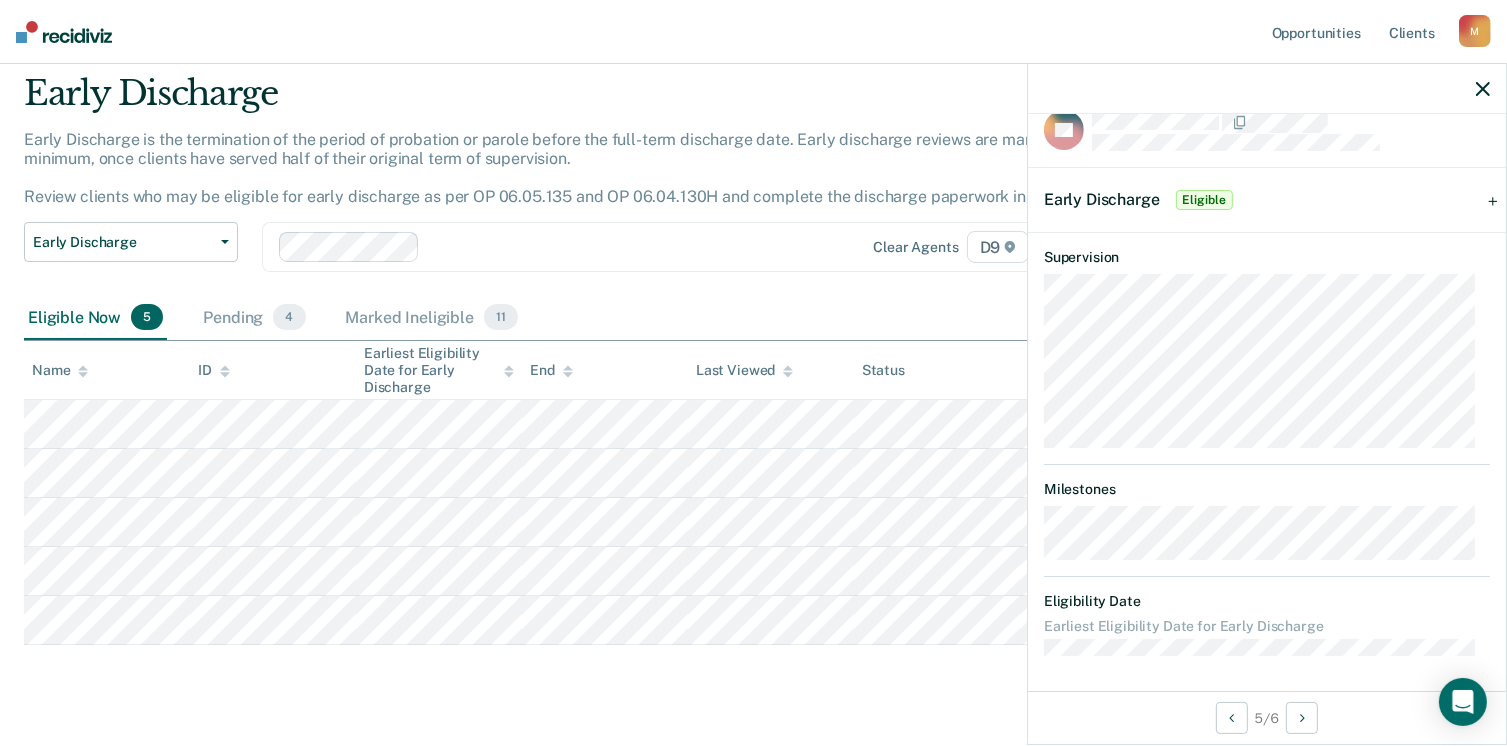 click on "Early Discharge" at bounding box center [1102, 199] 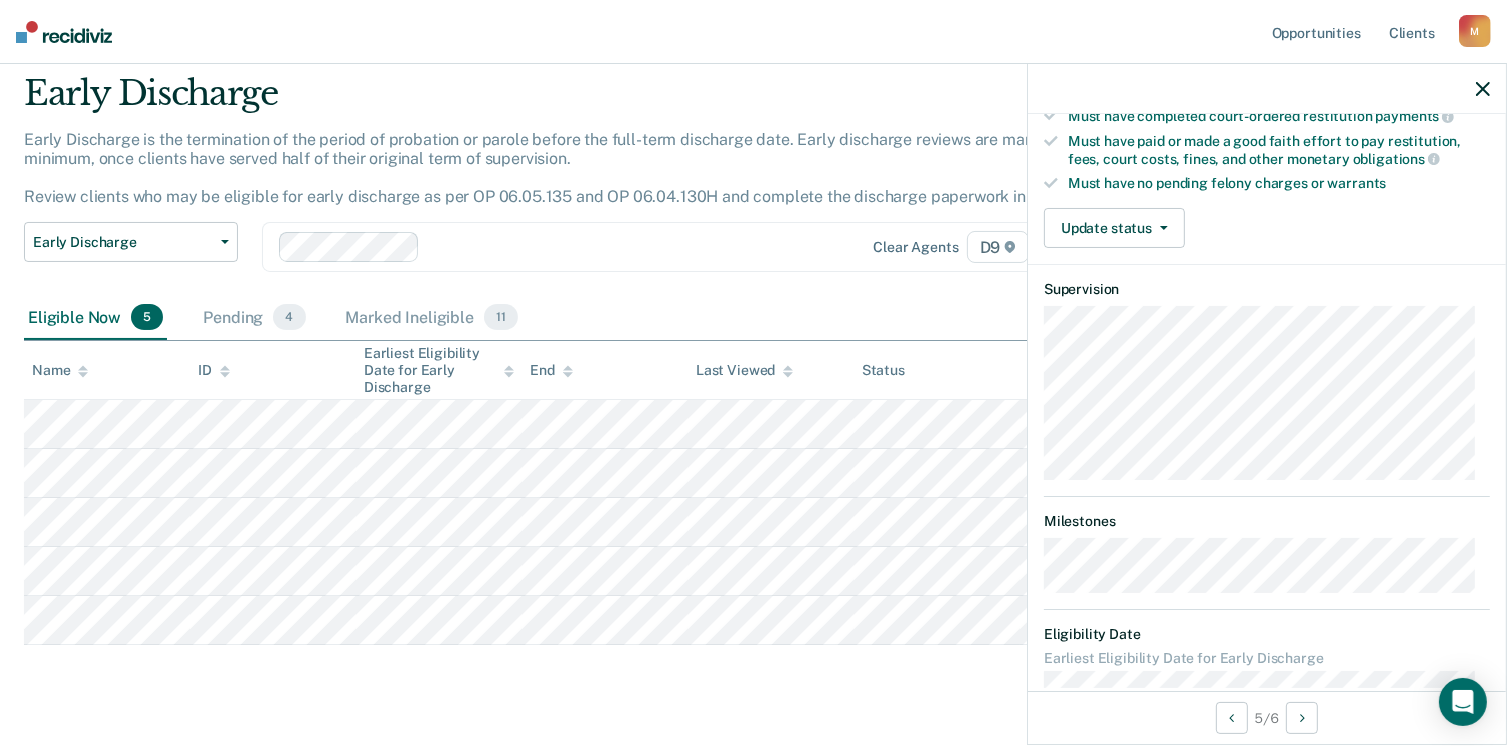scroll, scrollTop: 408, scrollLeft: 0, axis: vertical 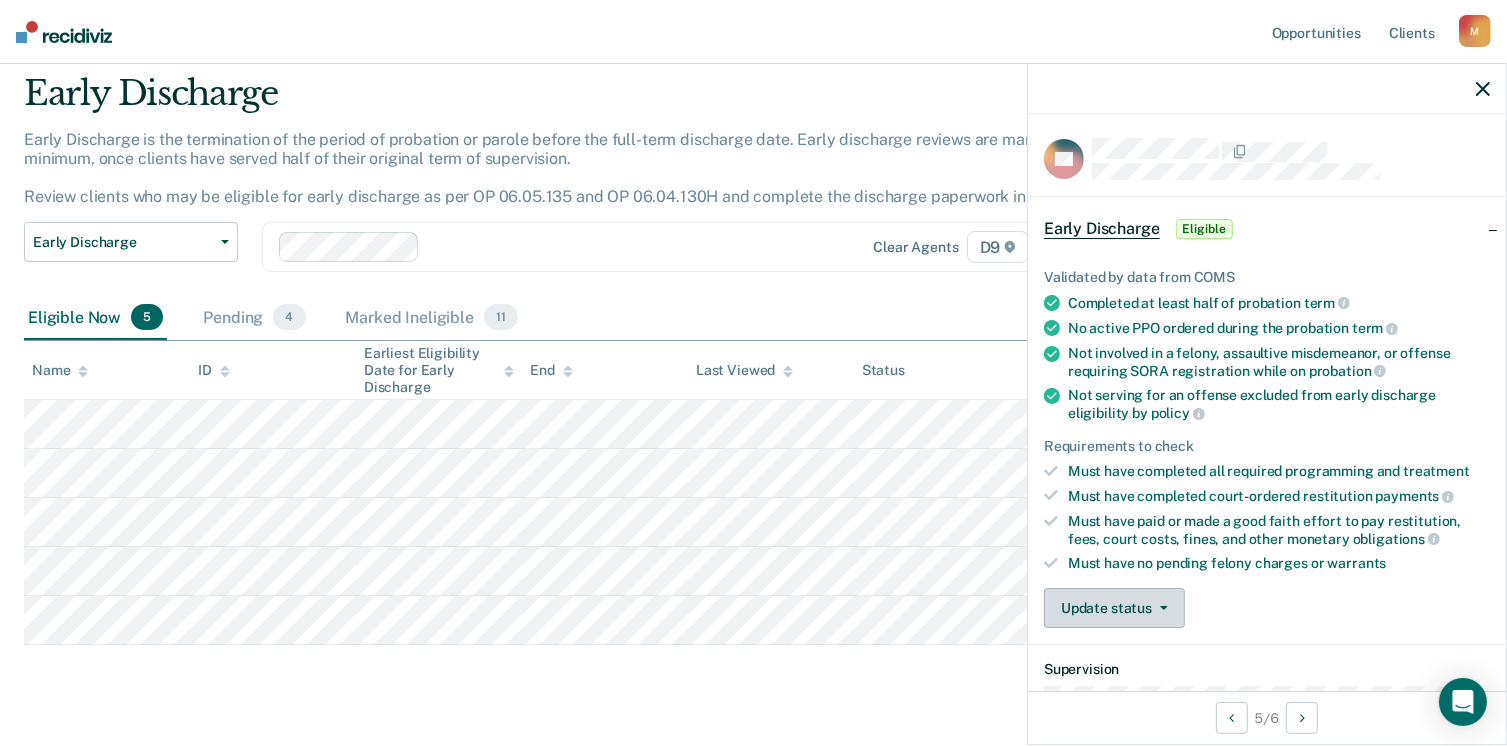 click on "Update status" at bounding box center (1114, 608) 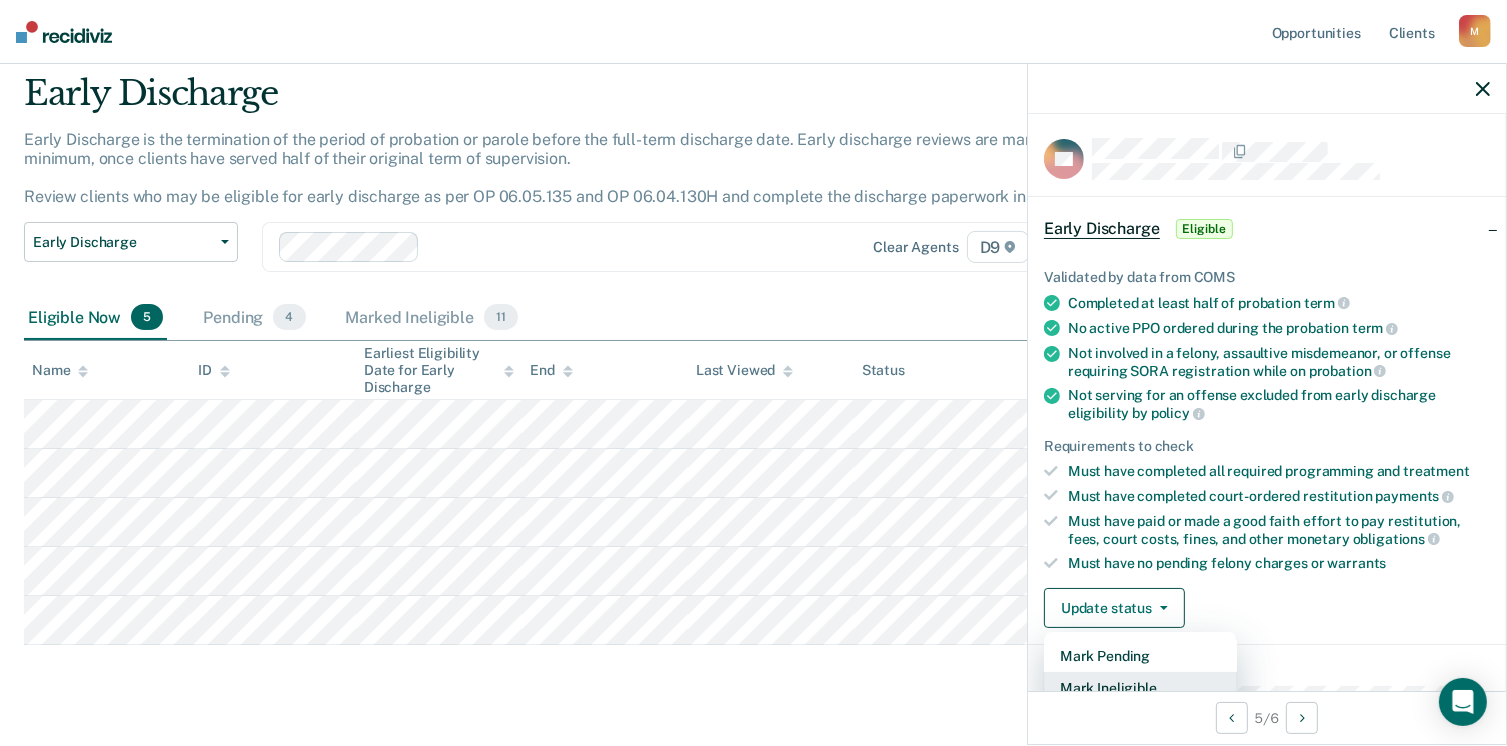 scroll, scrollTop: 5, scrollLeft: 0, axis: vertical 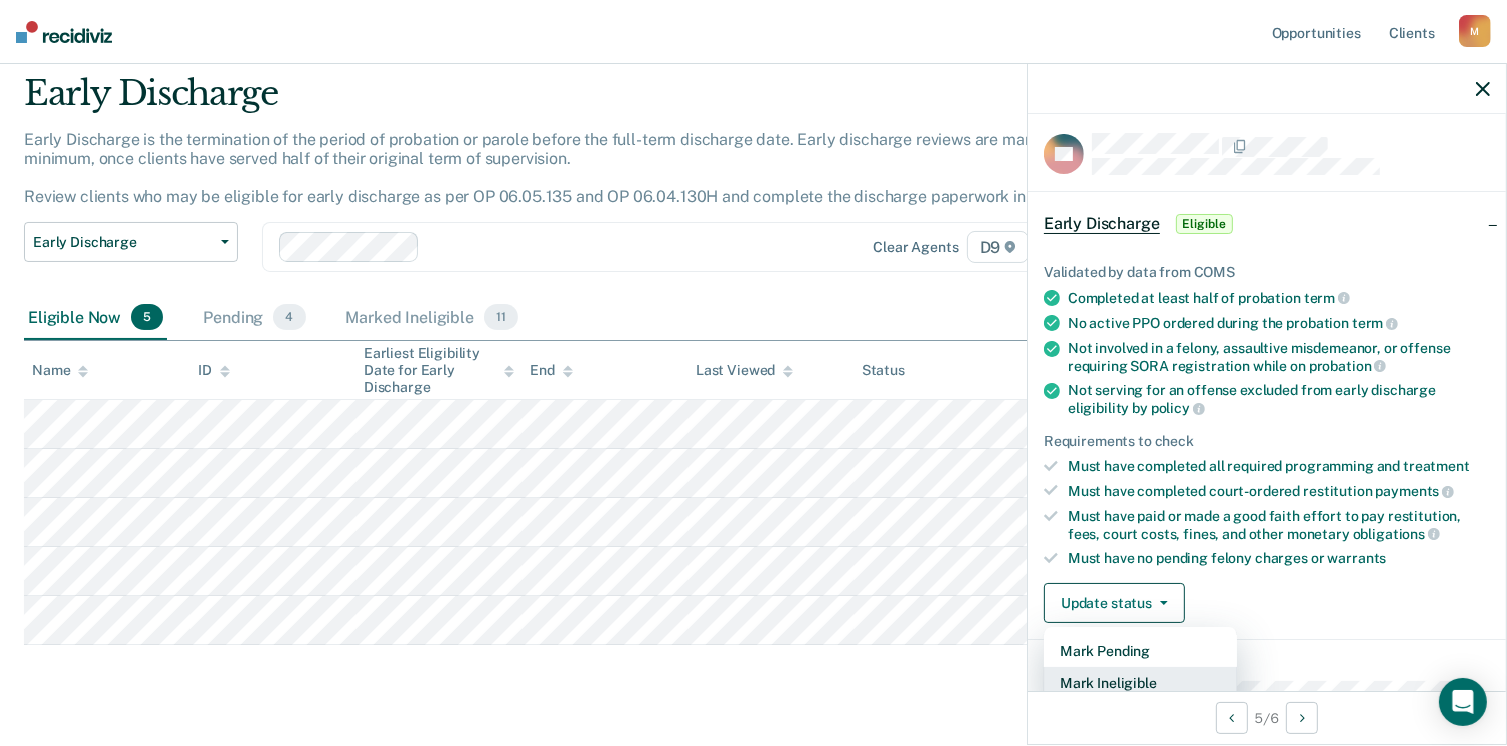 click on "Mark Ineligible" at bounding box center (1140, 683) 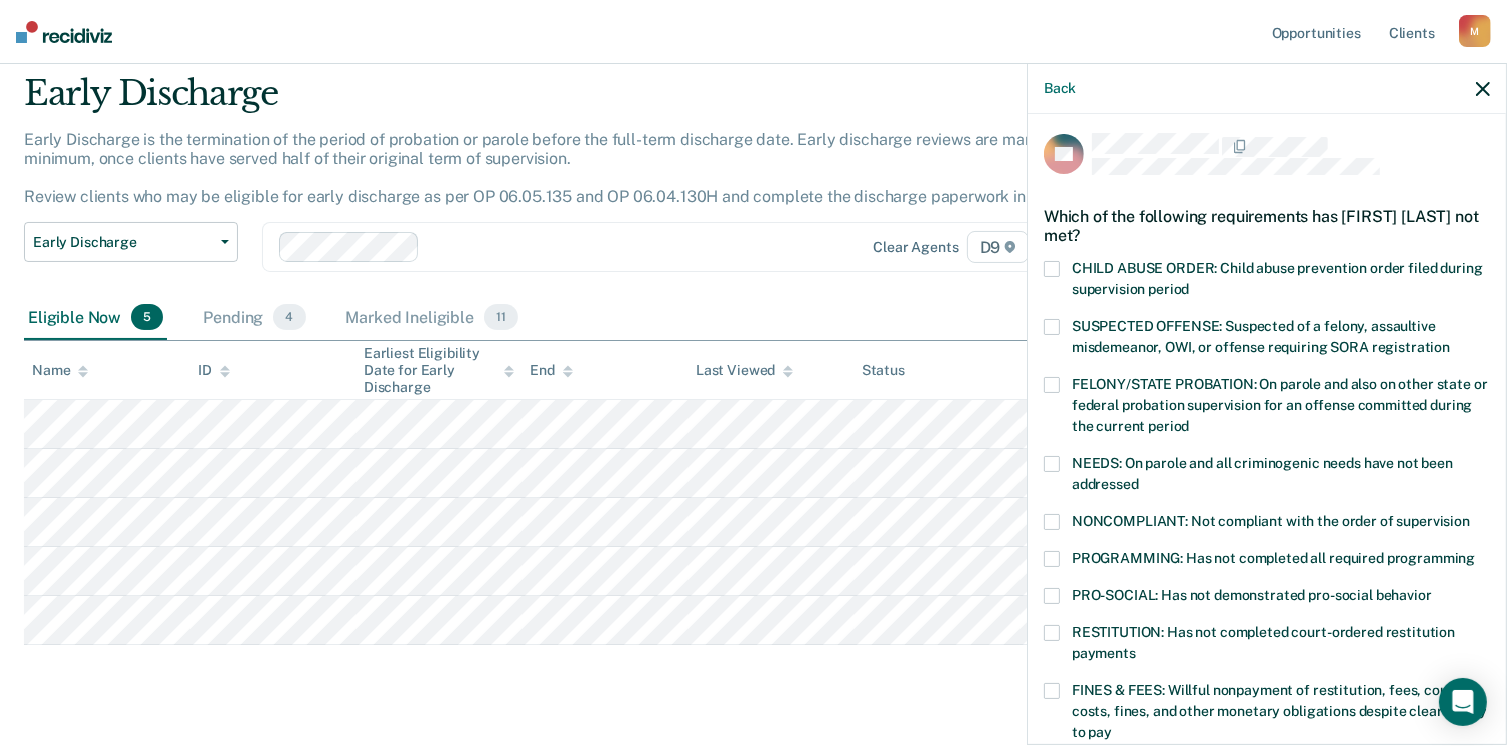 click at bounding box center [1052, 691] 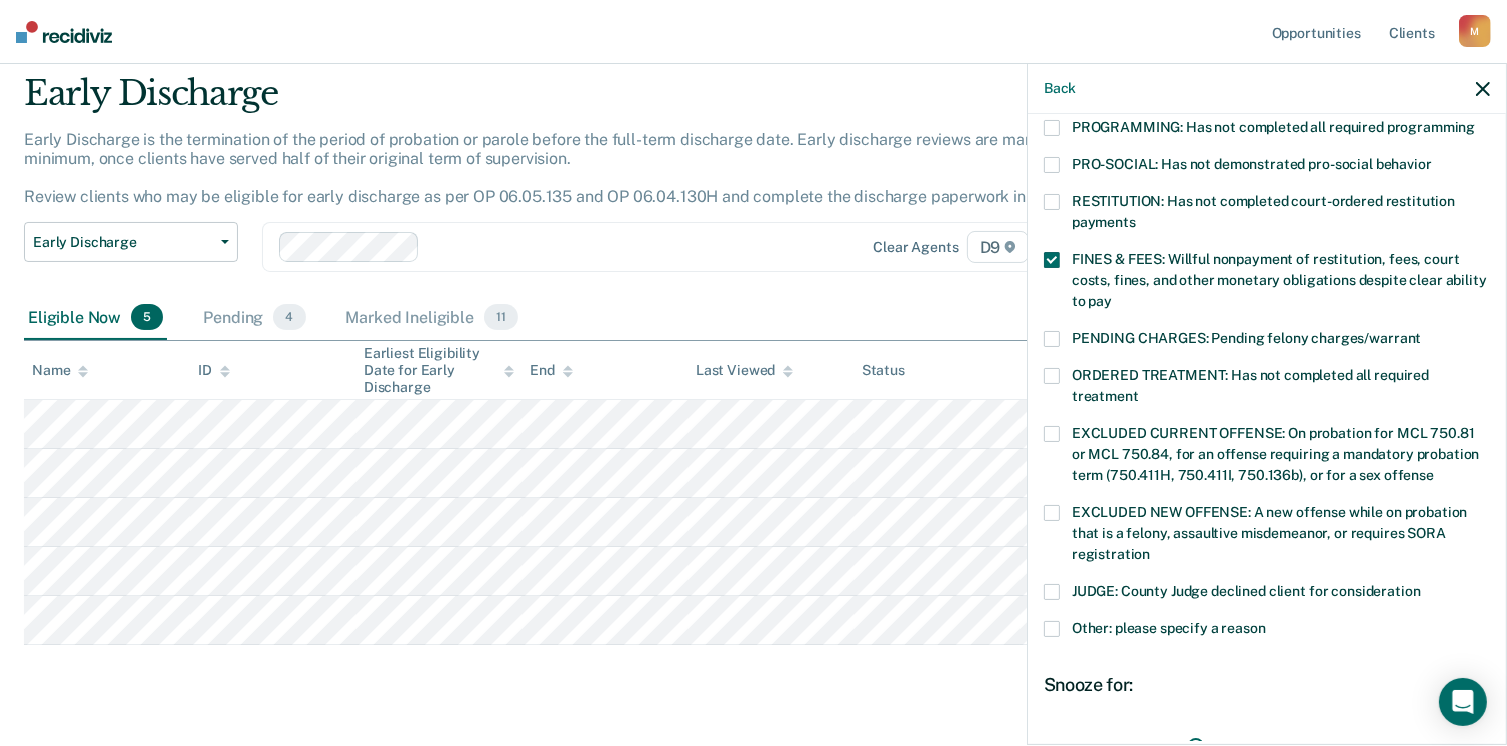 scroll, scrollTop: 630, scrollLeft: 0, axis: vertical 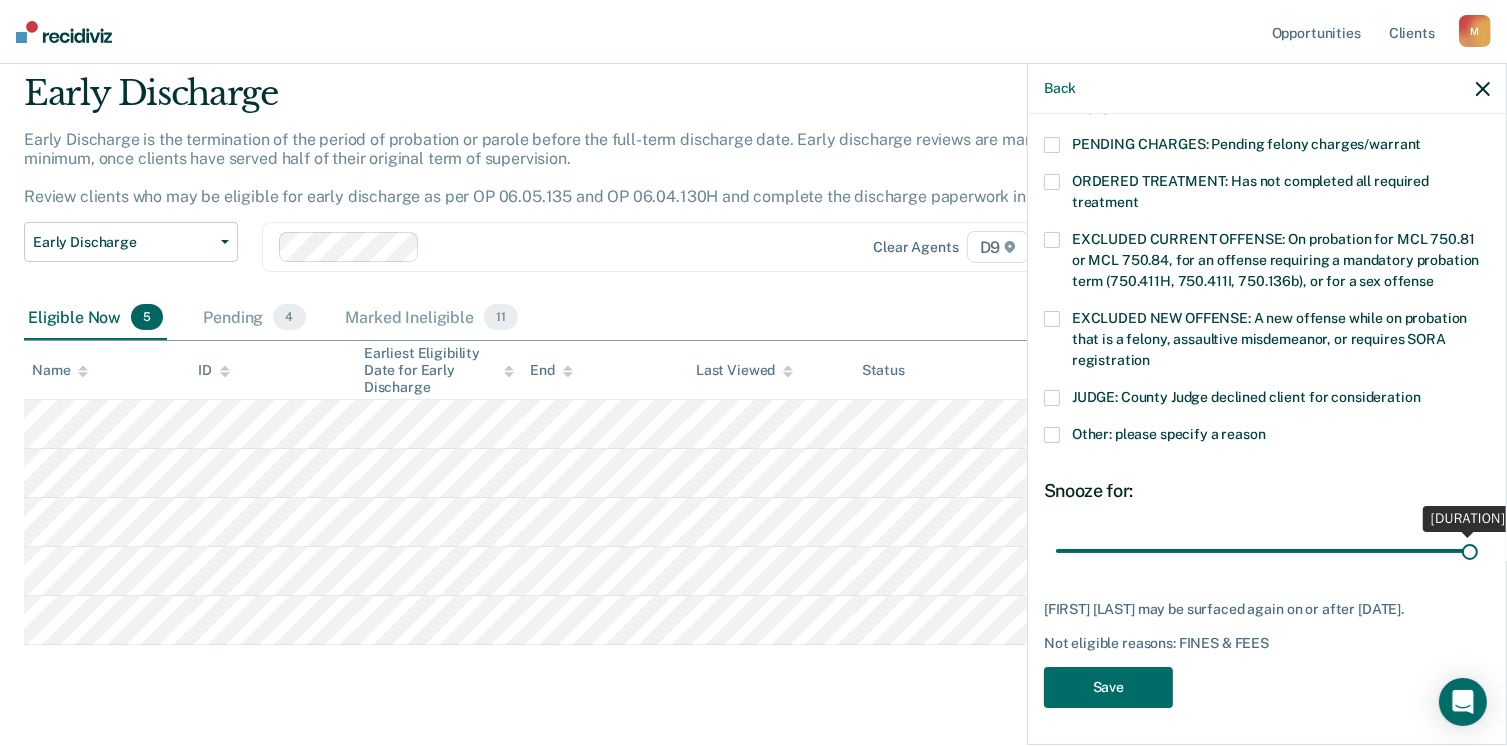 drag, startPoint x: 1196, startPoint y: 541, endPoint x: 1528, endPoint y: 501, distance: 334.40097 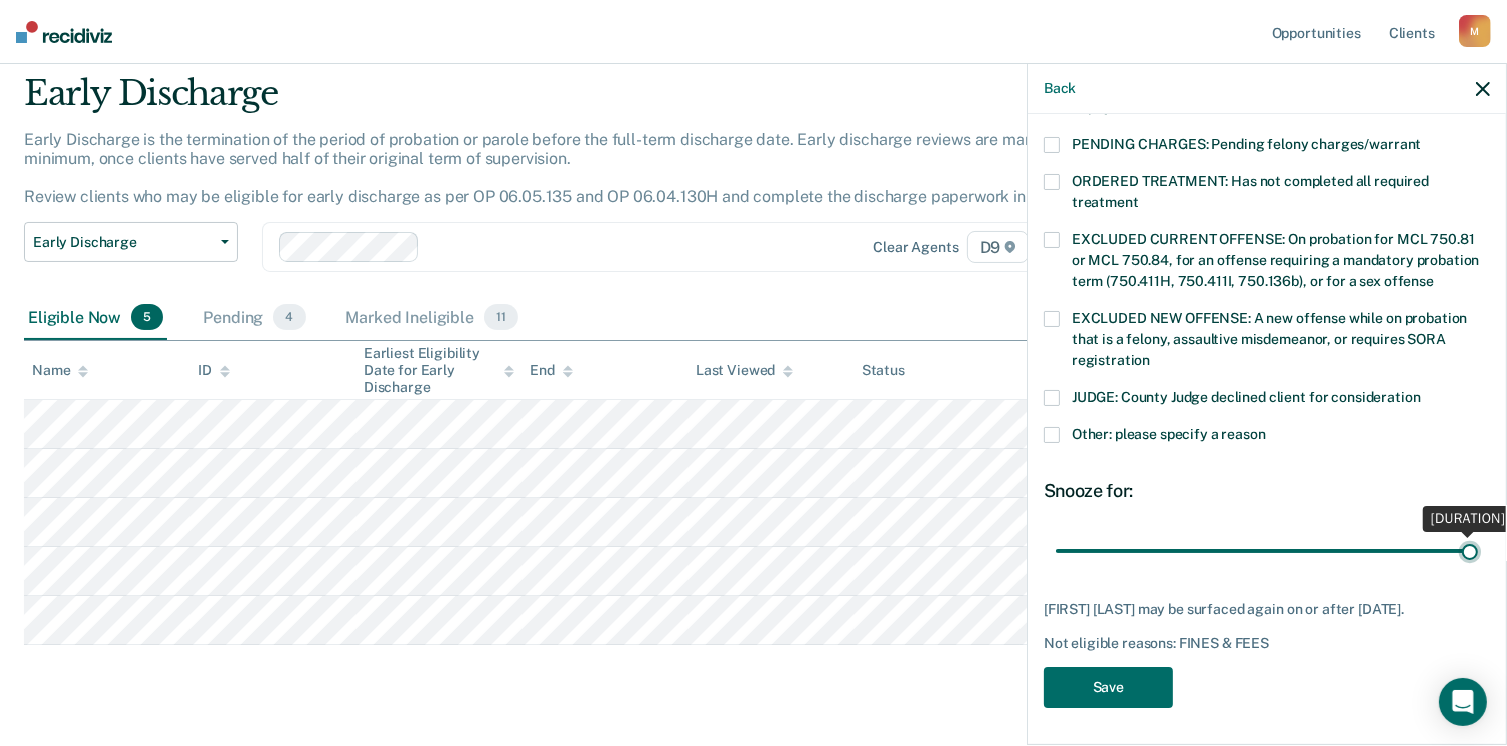 type on "90" 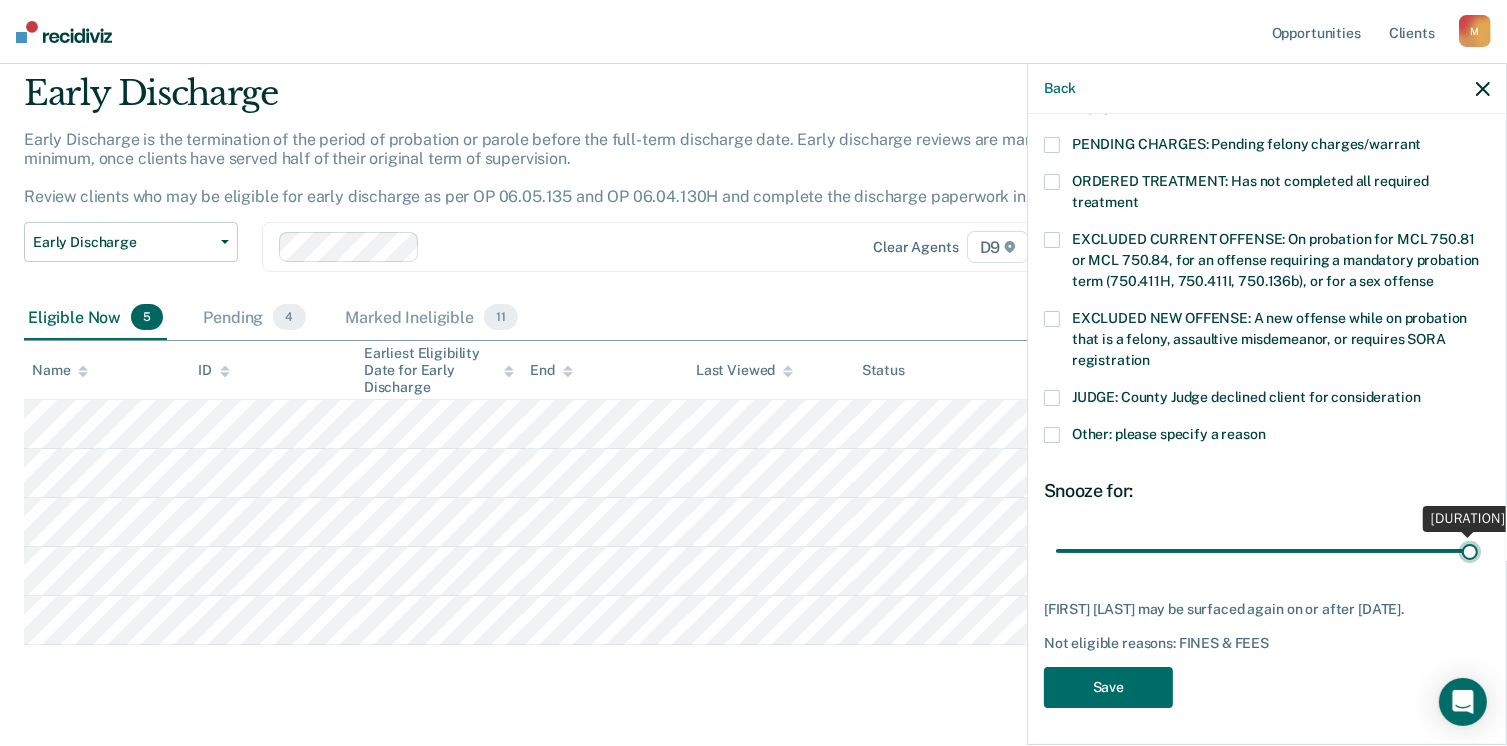 click at bounding box center (1267, 551) 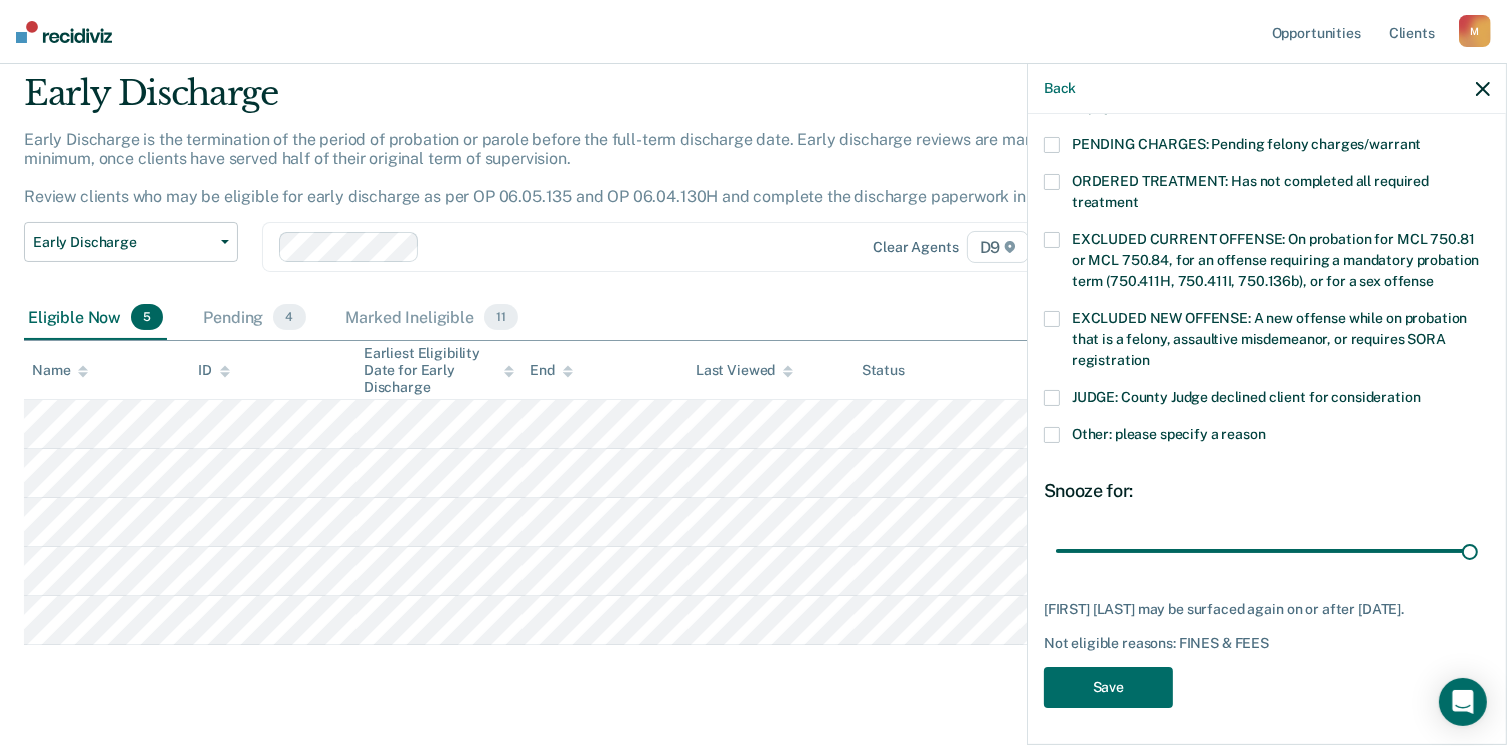 click at bounding box center [1052, 435] 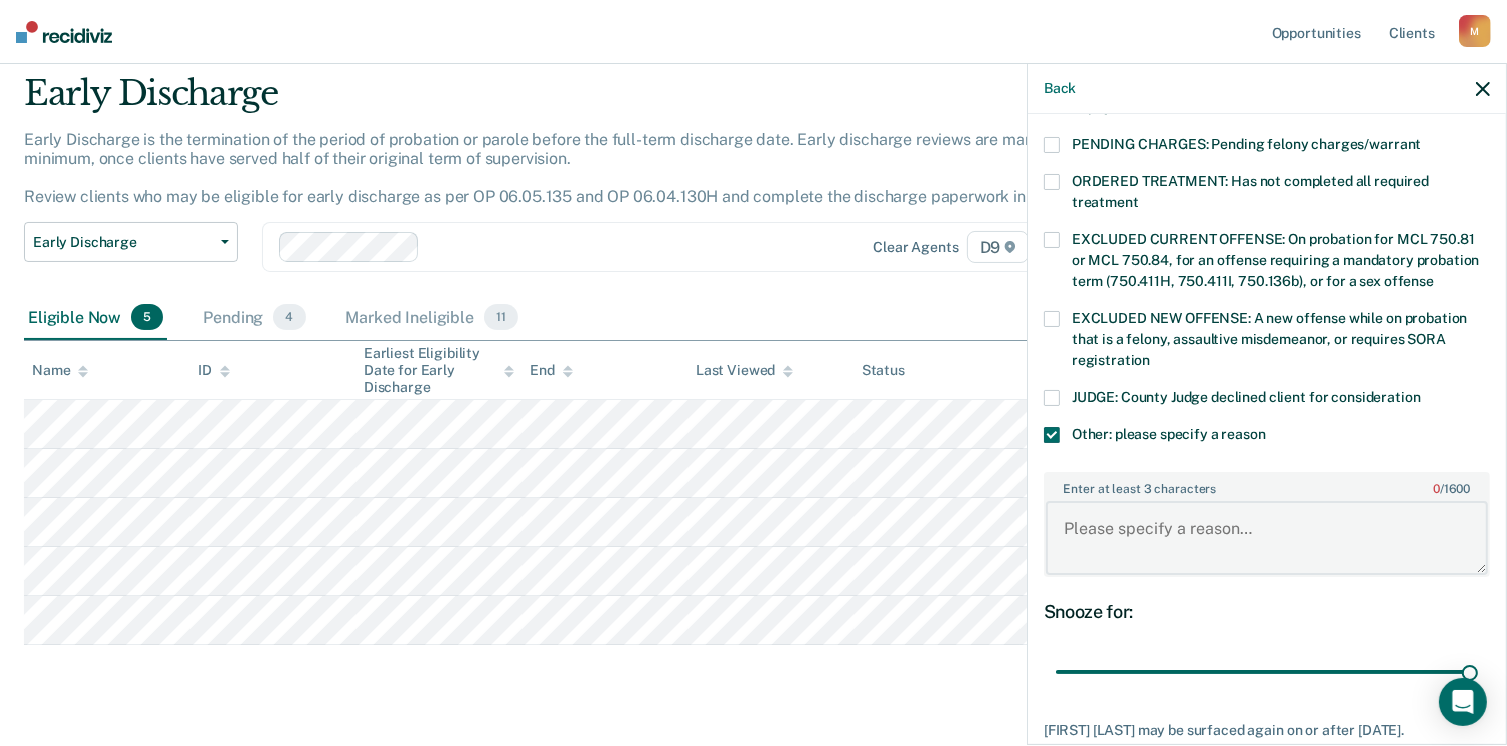 click on "Enter at least 3 characters 0  /  1600" at bounding box center (1267, 538) 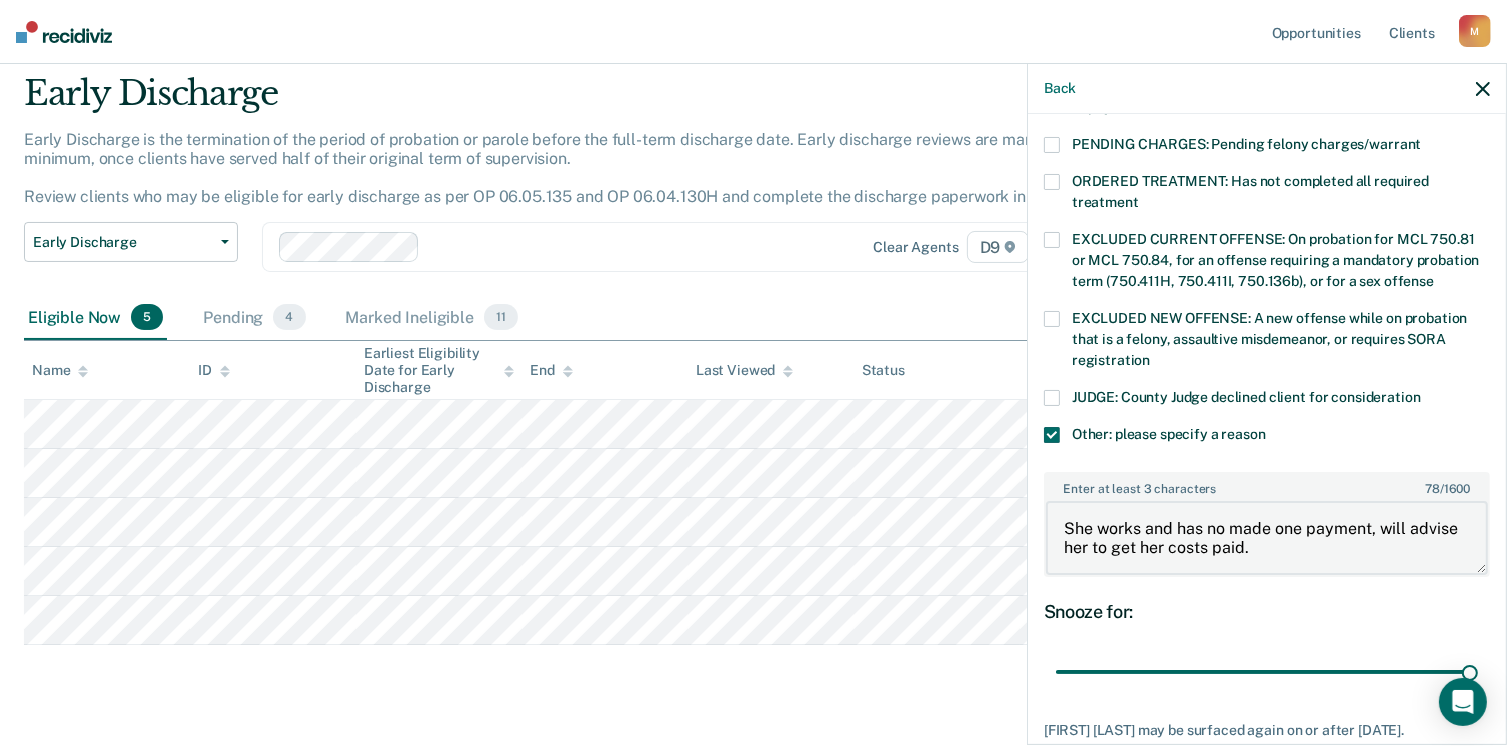 type on "She works and has no made one payment, will advise her to get her costs paid." 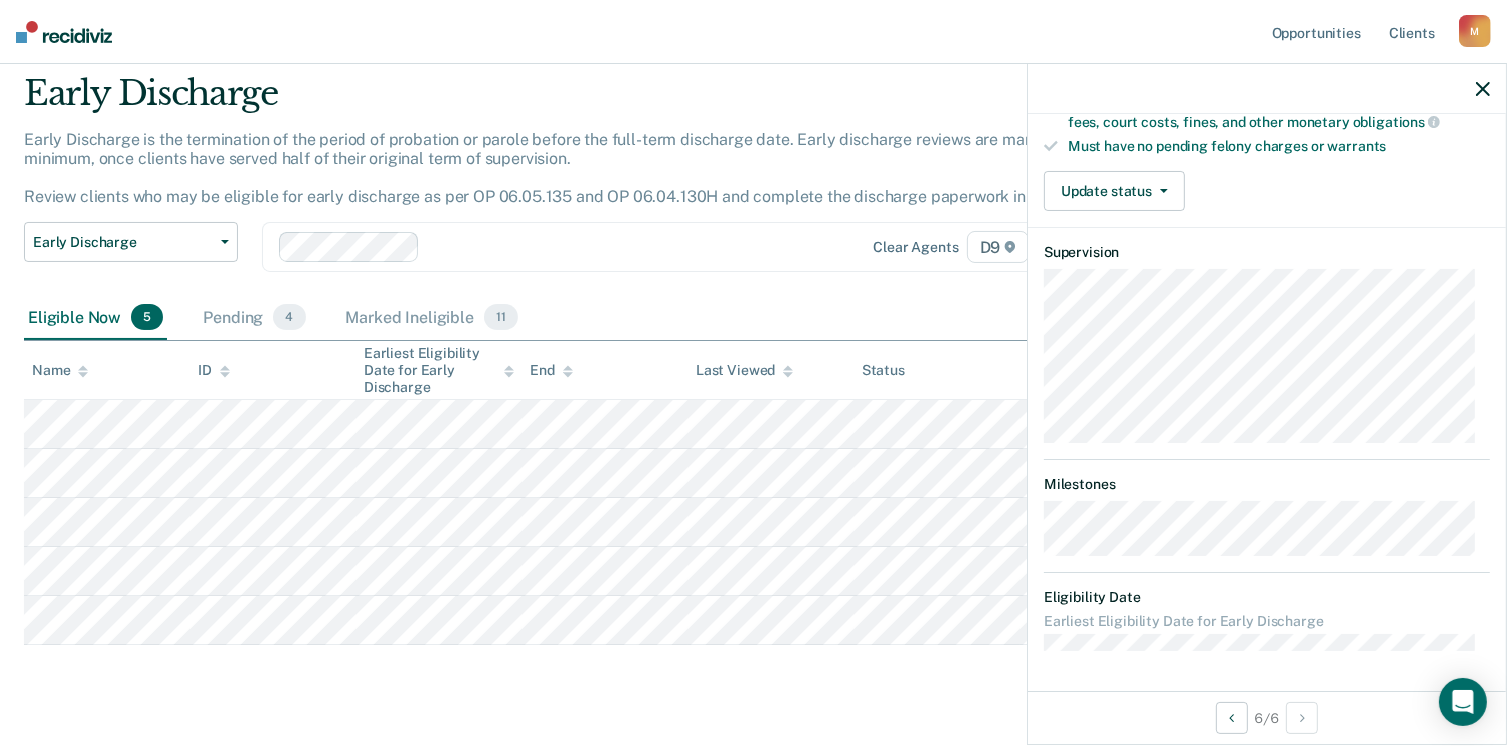 scroll, scrollTop: 408, scrollLeft: 0, axis: vertical 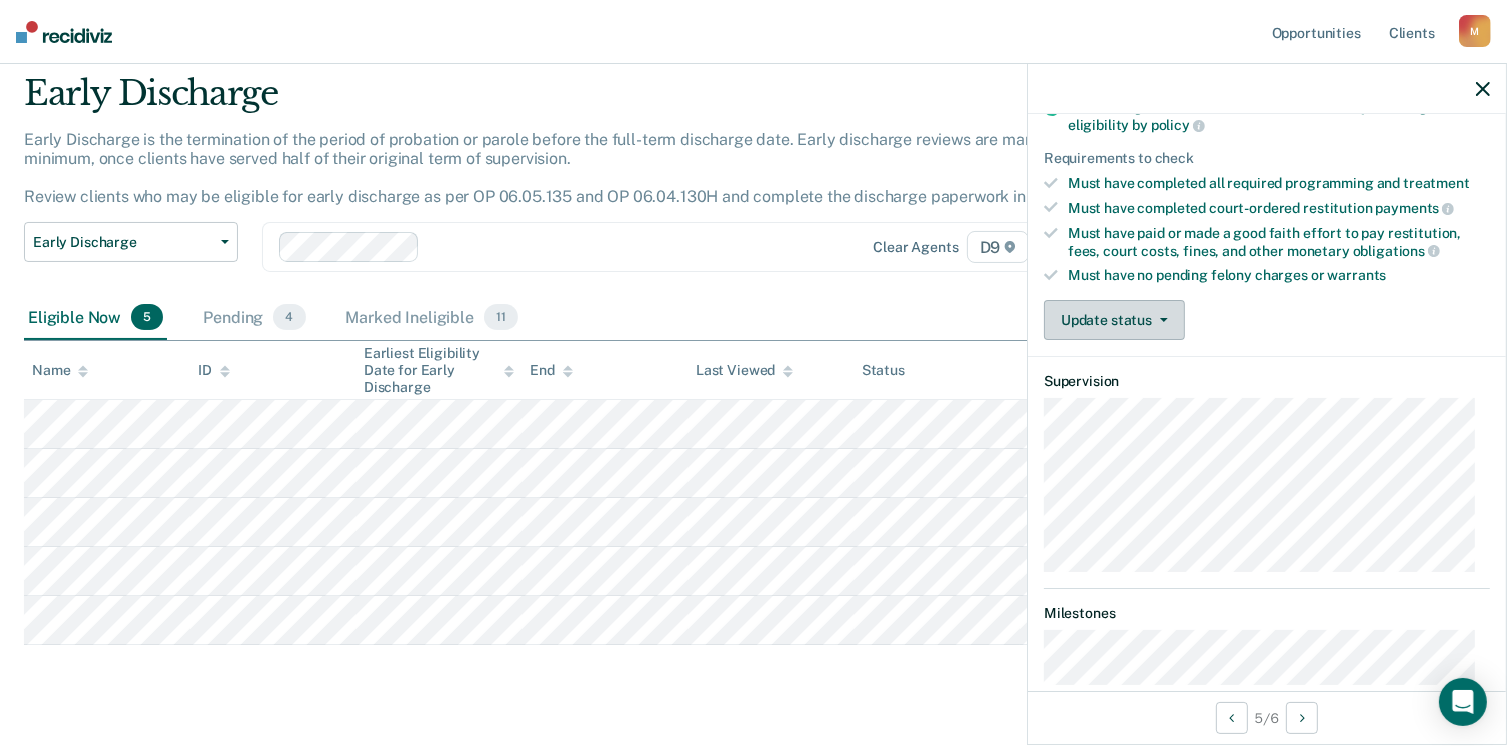 click on "Update status" at bounding box center [1114, 320] 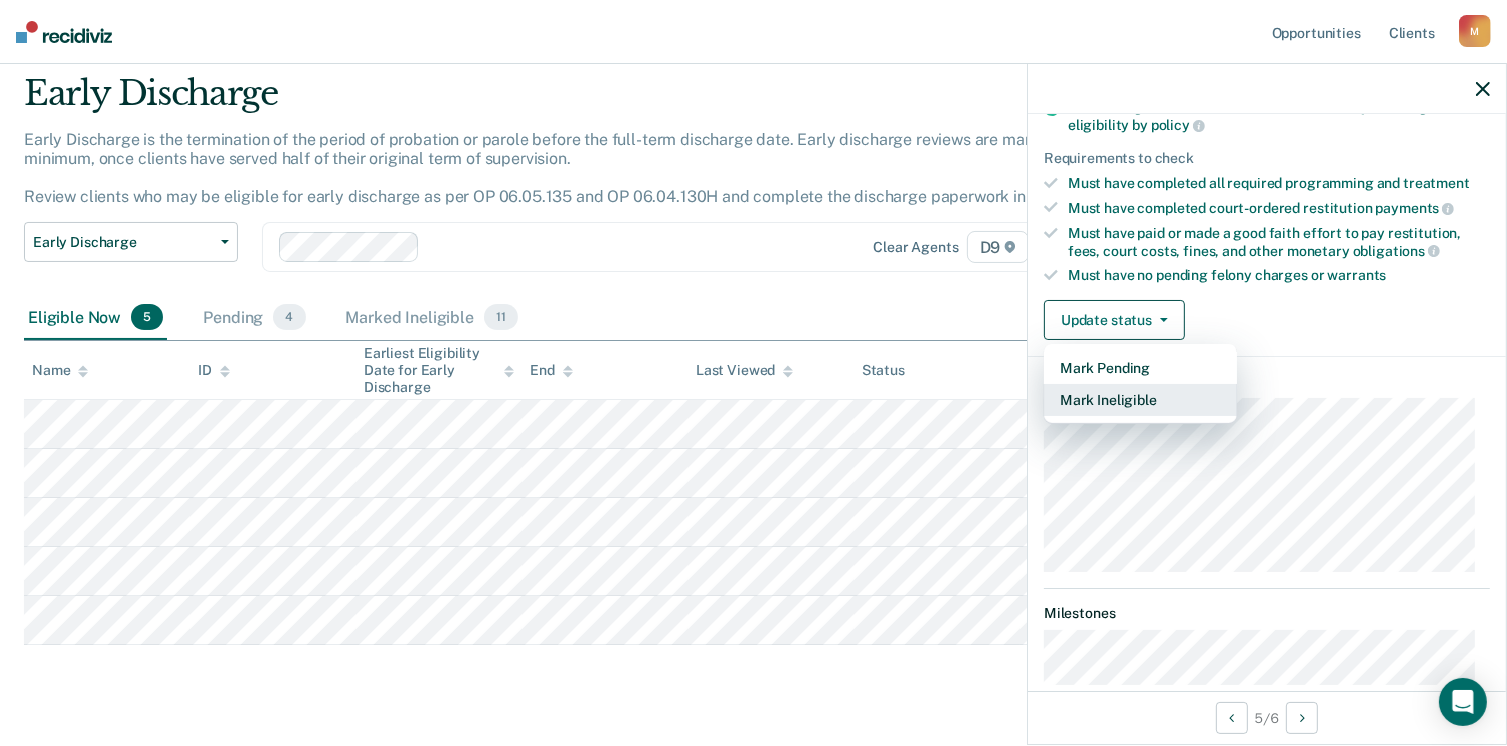 click on "Mark Ineligible" at bounding box center [1140, 400] 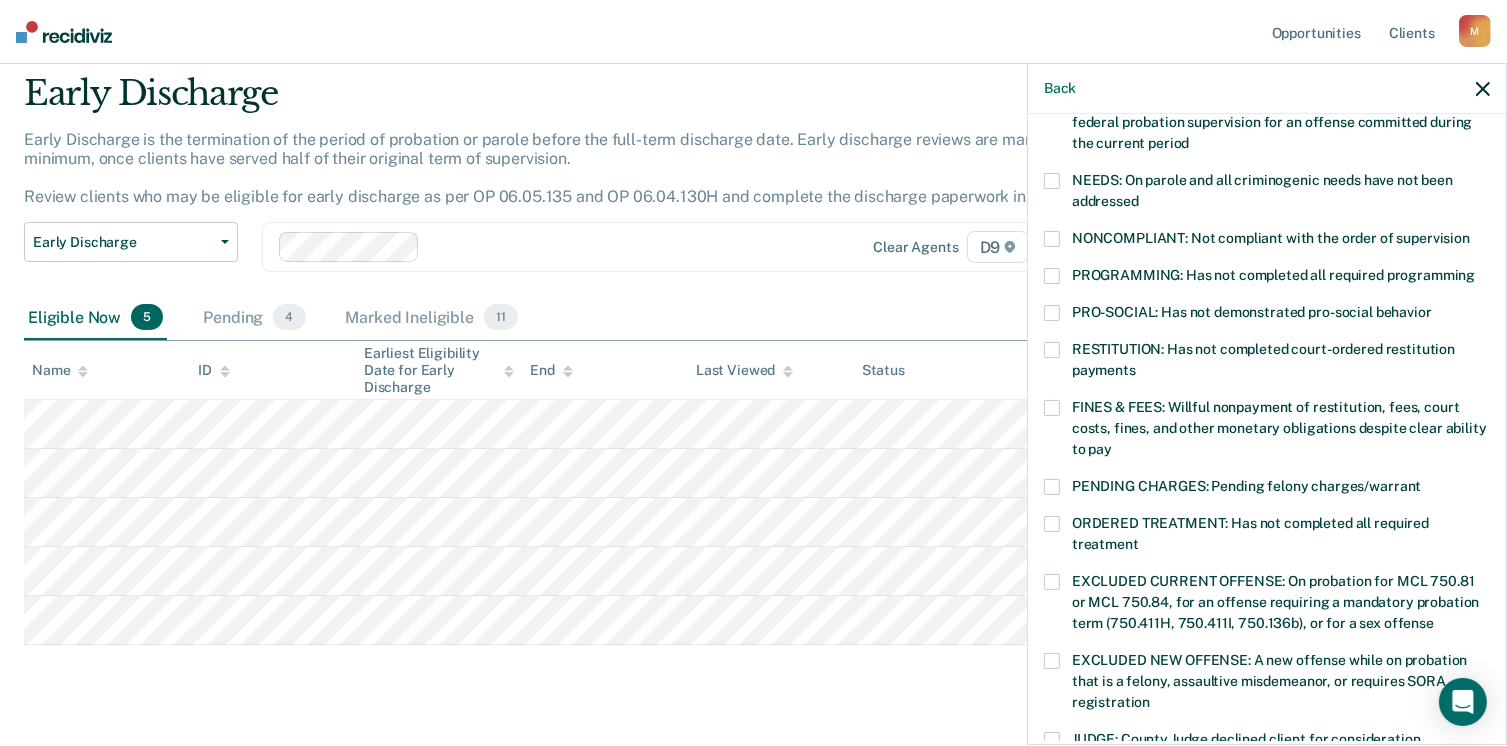 drag, startPoint x: 1060, startPoint y: 403, endPoint x: 1073, endPoint y: 418, distance: 19.849434 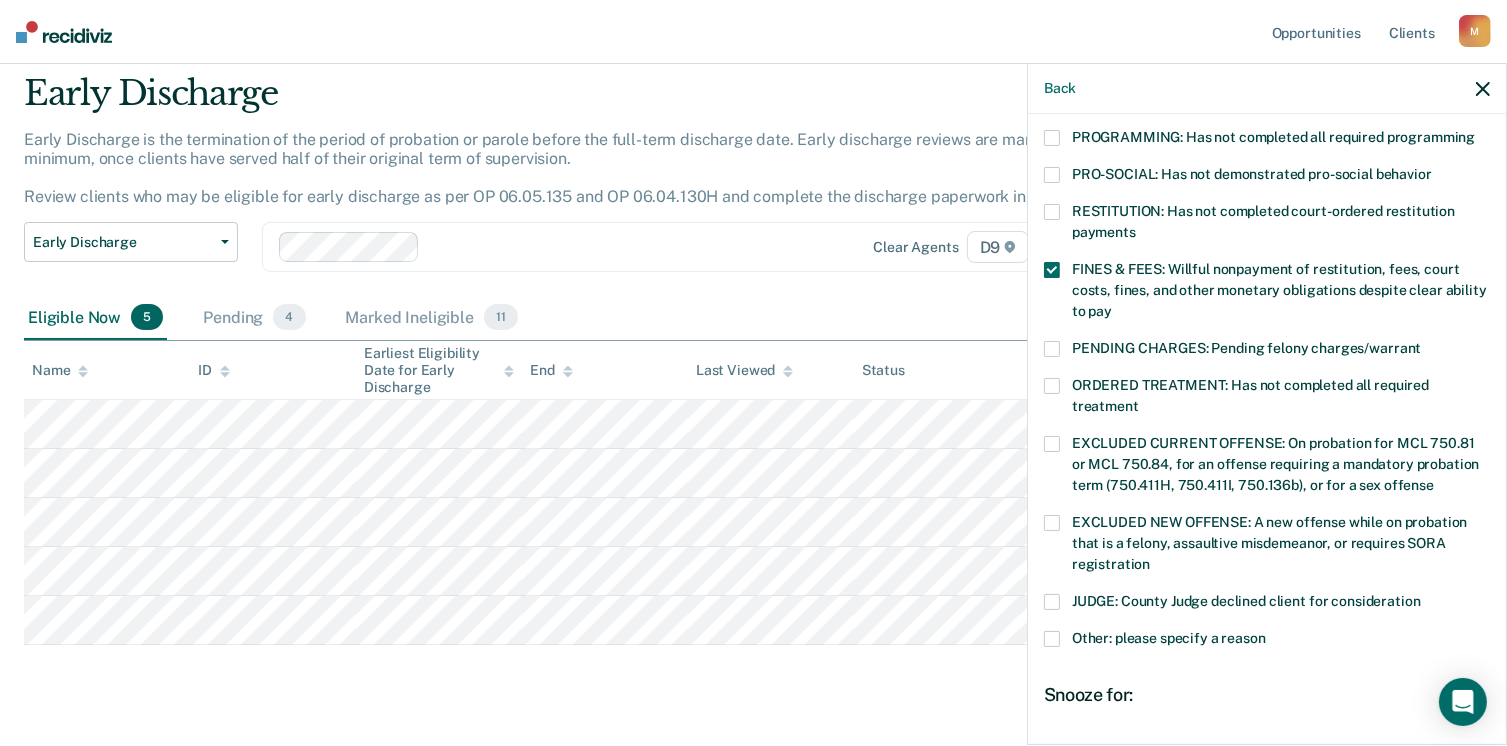scroll, scrollTop: 630, scrollLeft: 0, axis: vertical 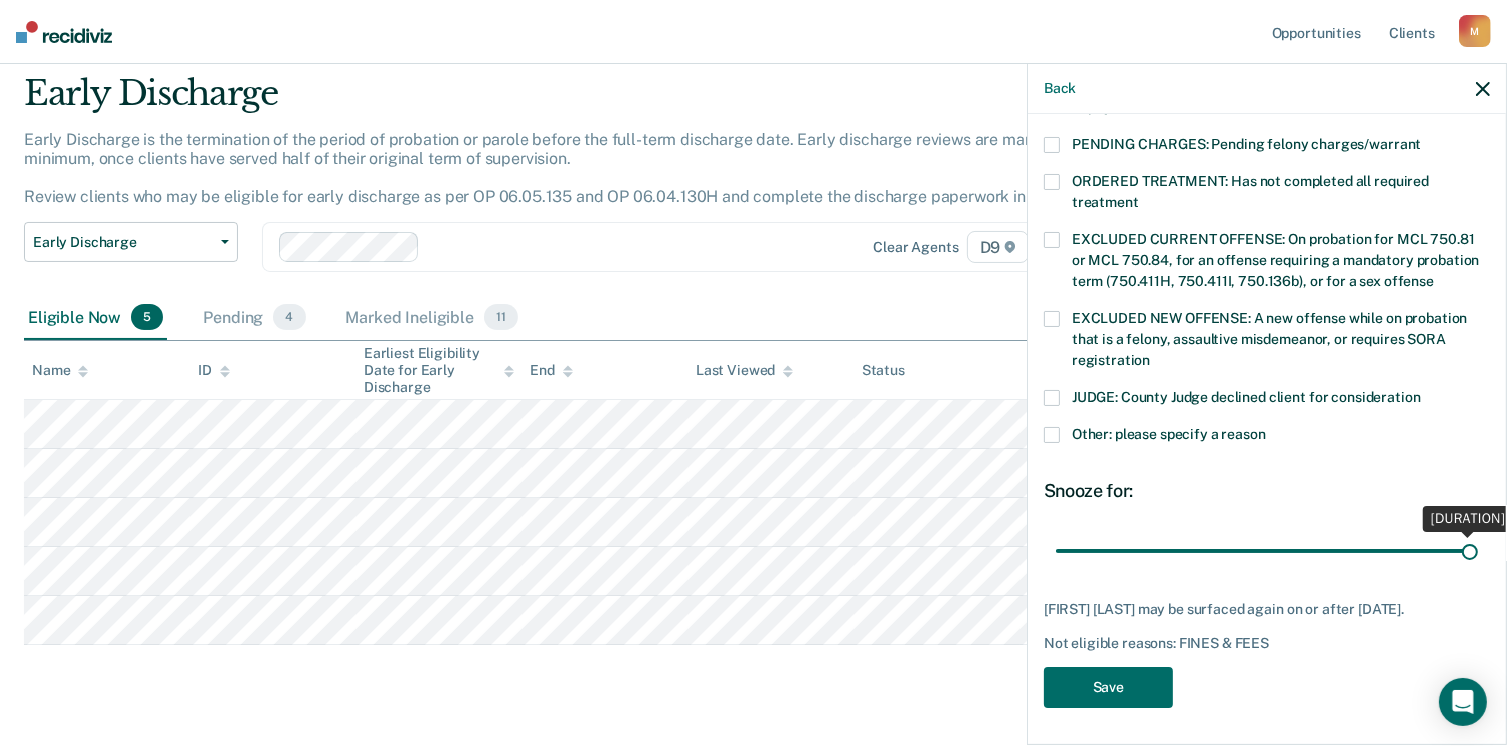 drag, startPoint x: 1188, startPoint y: 555, endPoint x: 1528, endPoint y: 535, distance: 340.58774 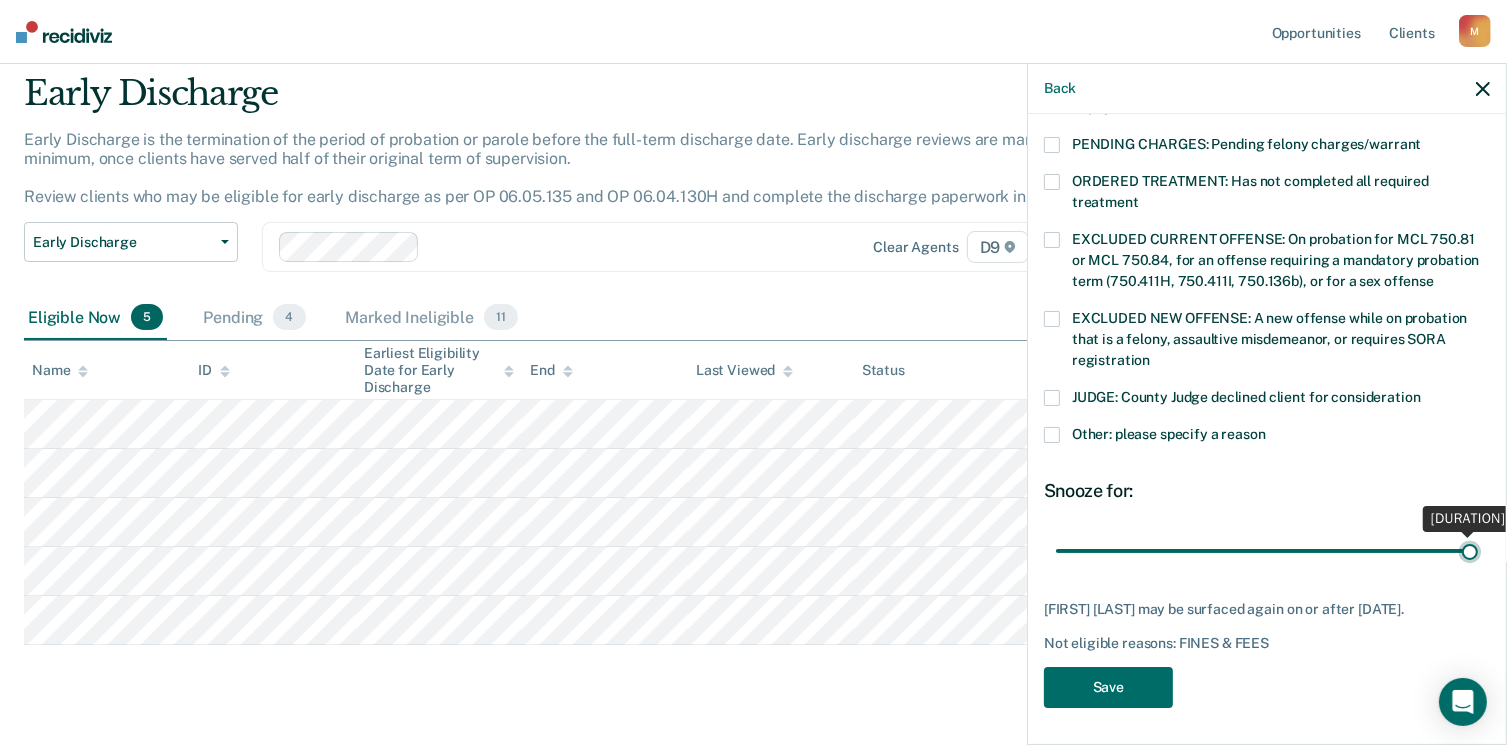 type on "90" 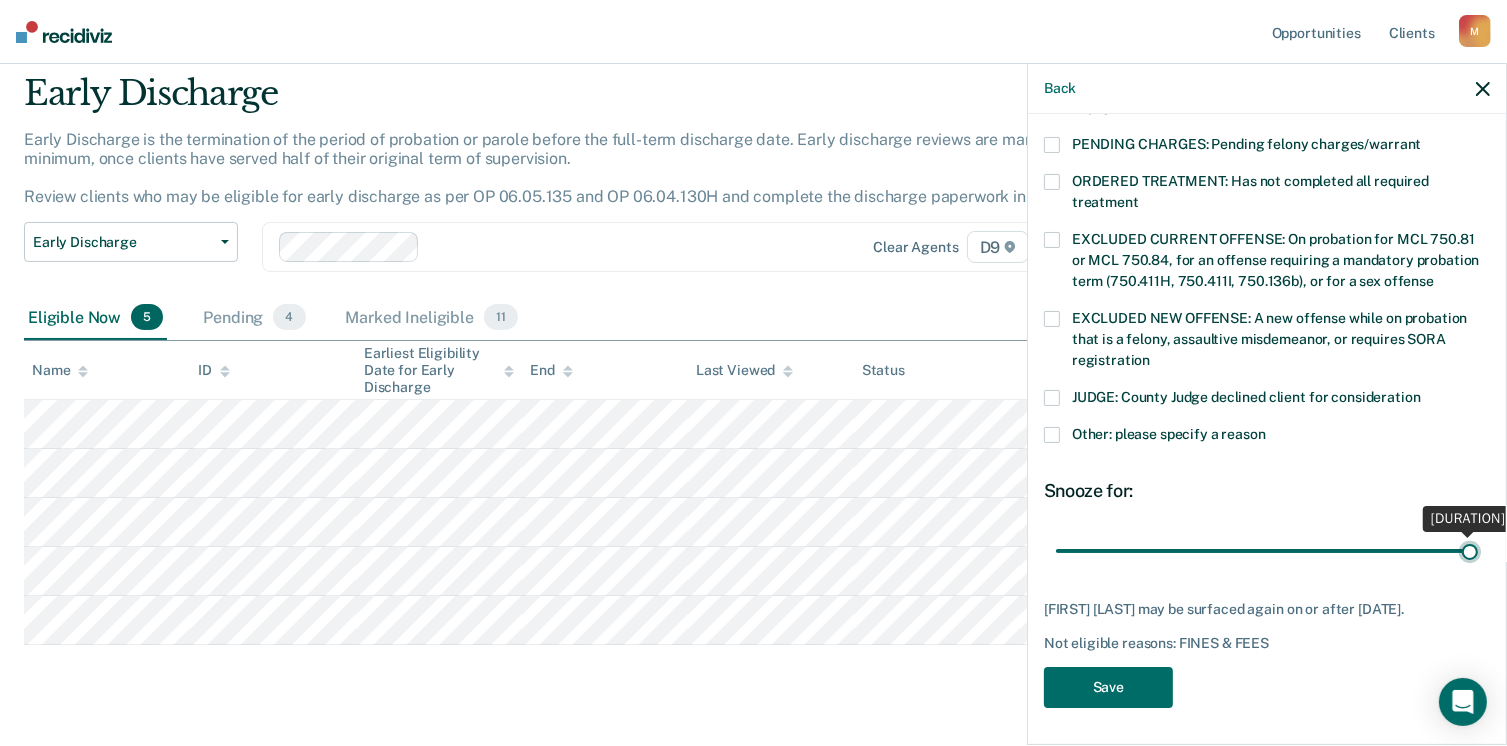 click at bounding box center (1267, 551) 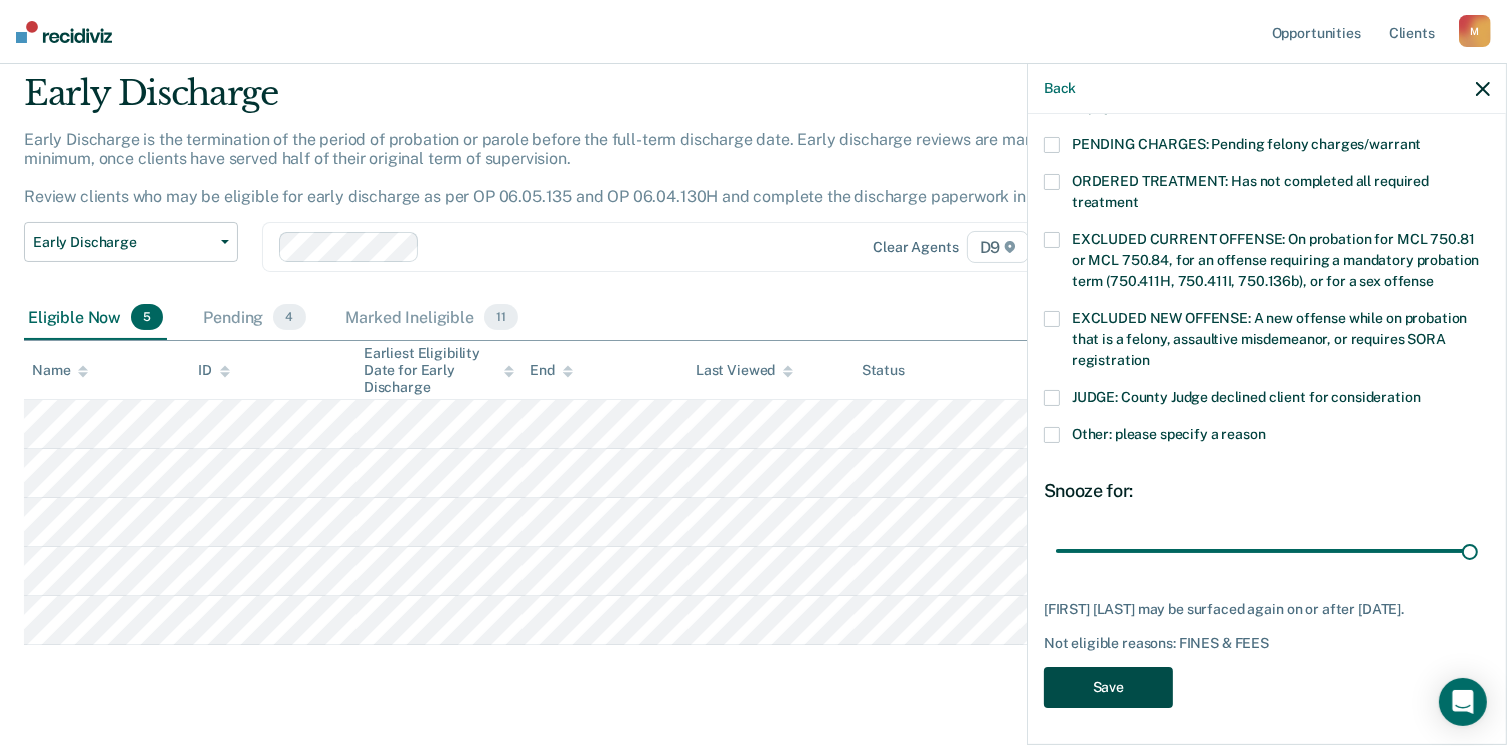 click on "Save" at bounding box center (1108, 687) 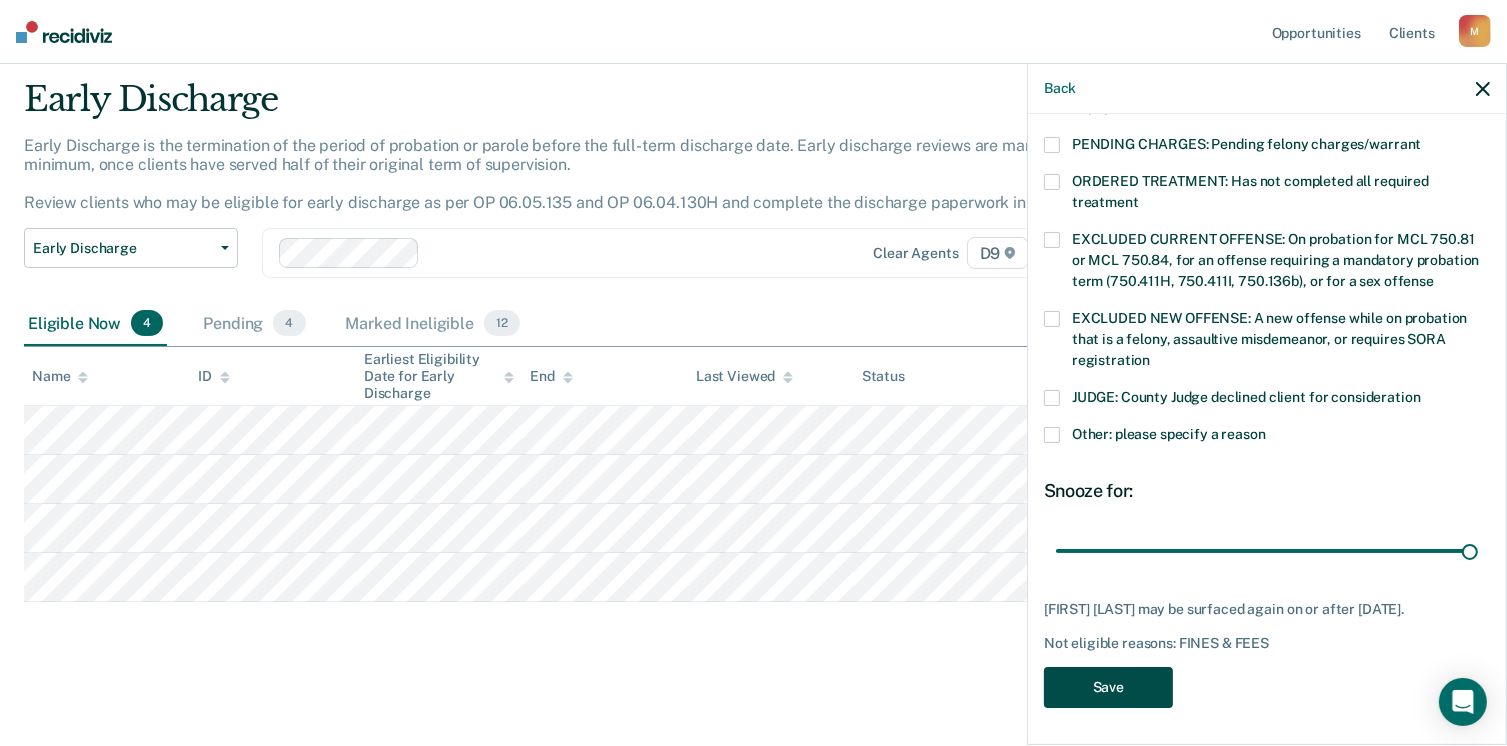 scroll, scrollTop: 56, scrollLeft: 0, axis: vertical 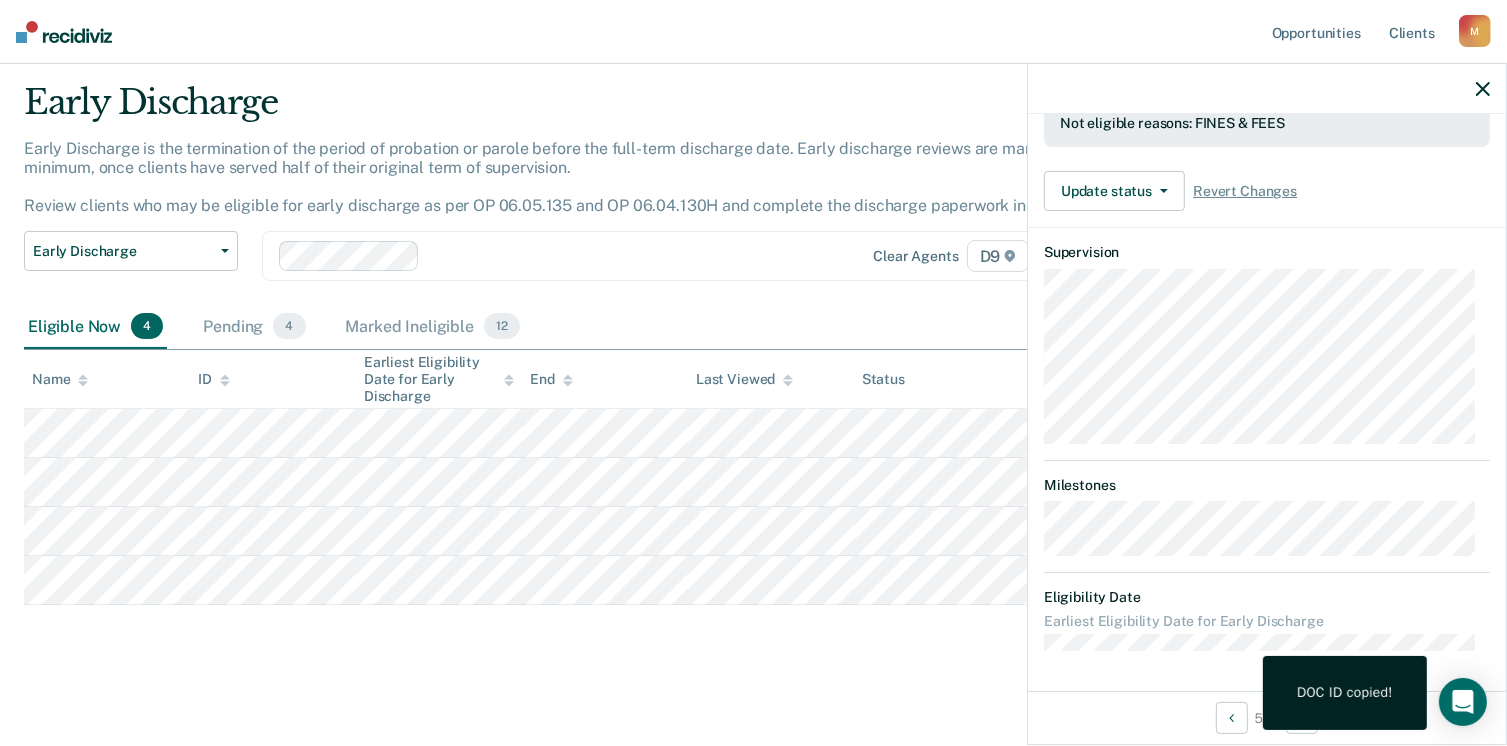 click on "Eligibility Date Earliest Eligibility Date for Early Discharge" at bounding box center (1267, 620) 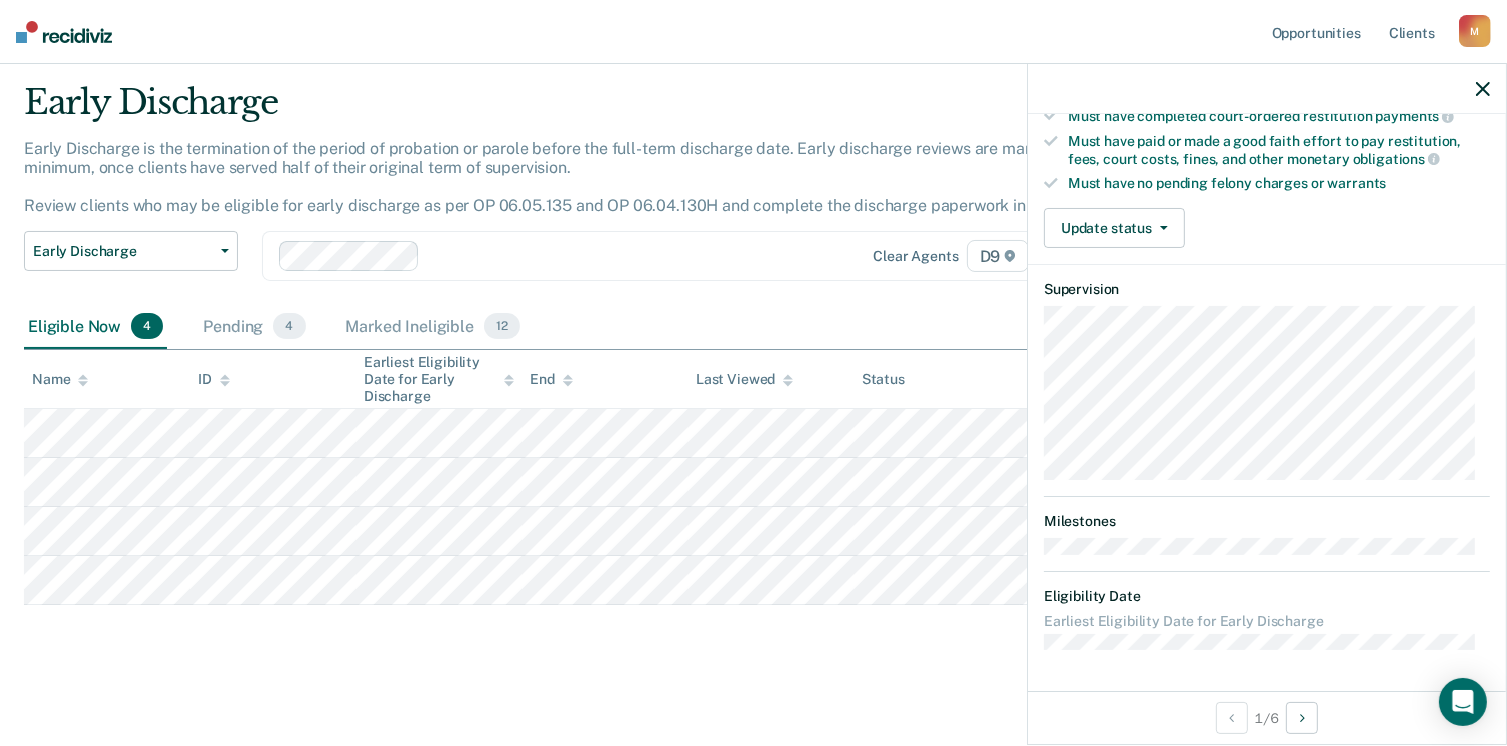 scroll, scrollTop: 371, scrollLeft: 0, axis: vertical 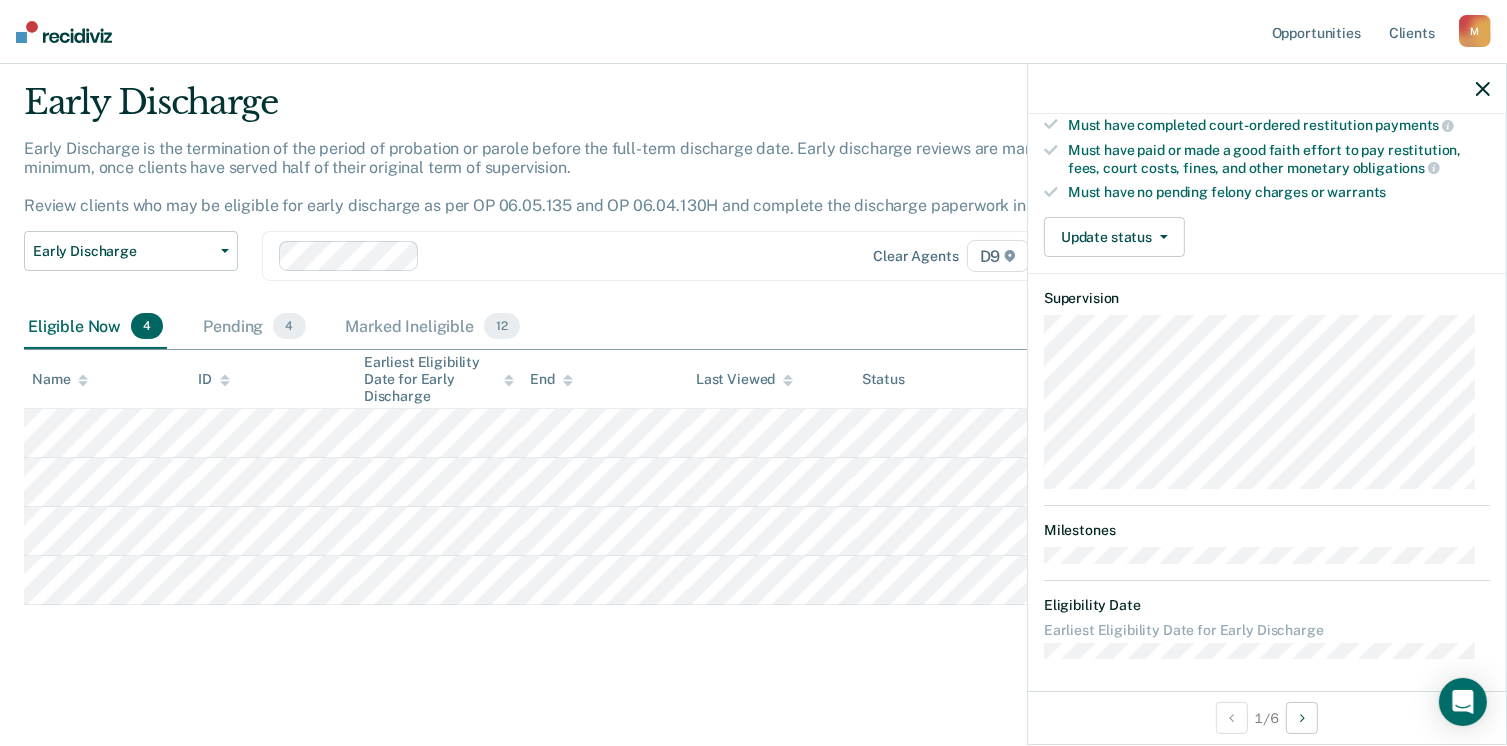 click at bounding box center (1483, 89) 